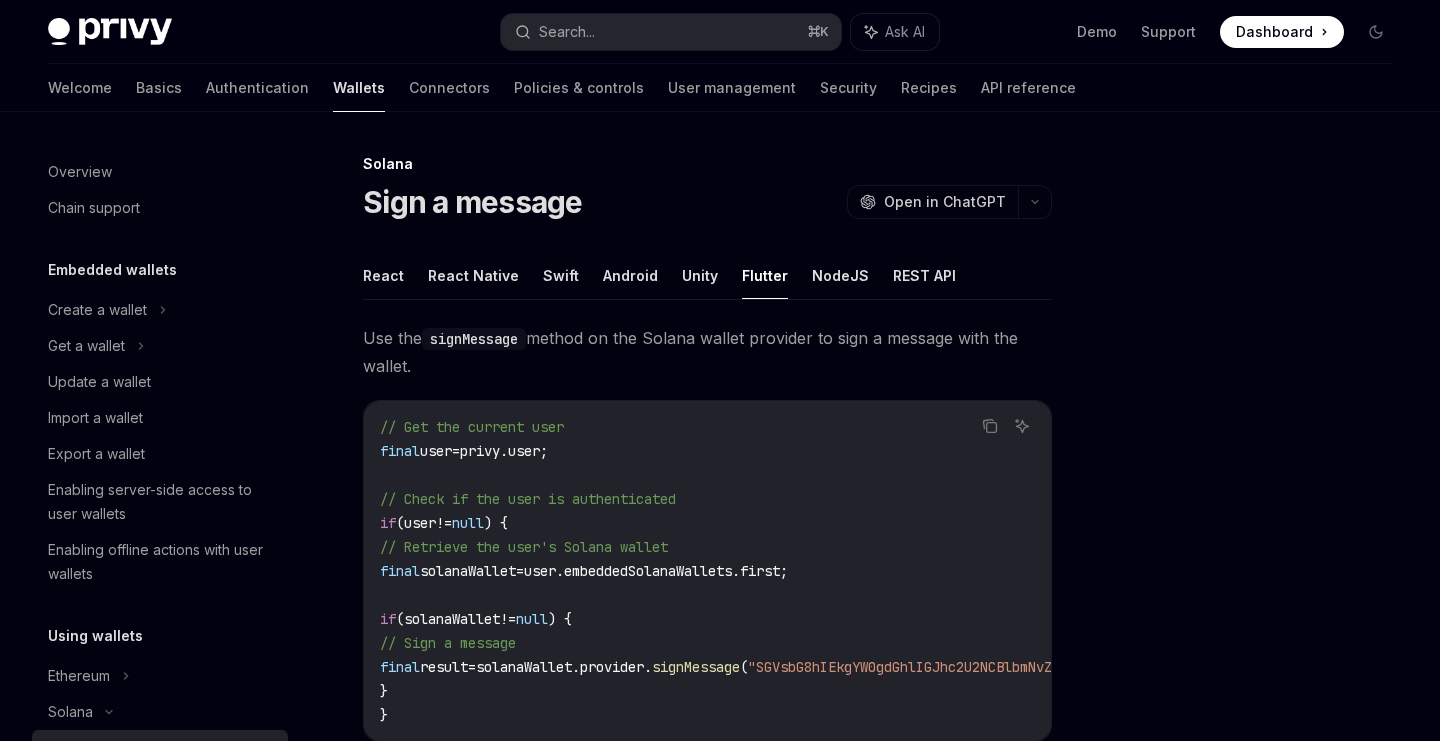 scroll, scrollTop: 120, scrollLeft: 0, axis: vertical 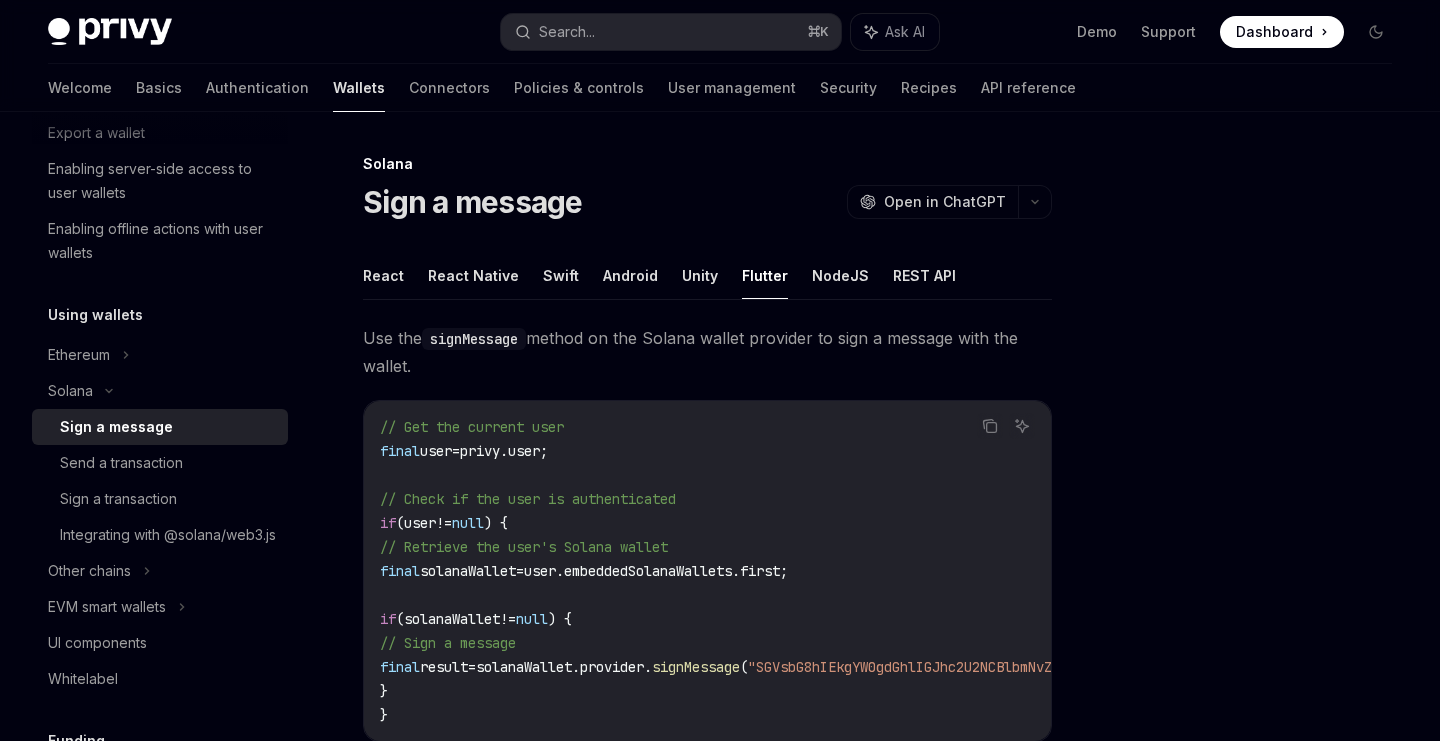 click on "Sign a message" at bounding box center (168, 427) 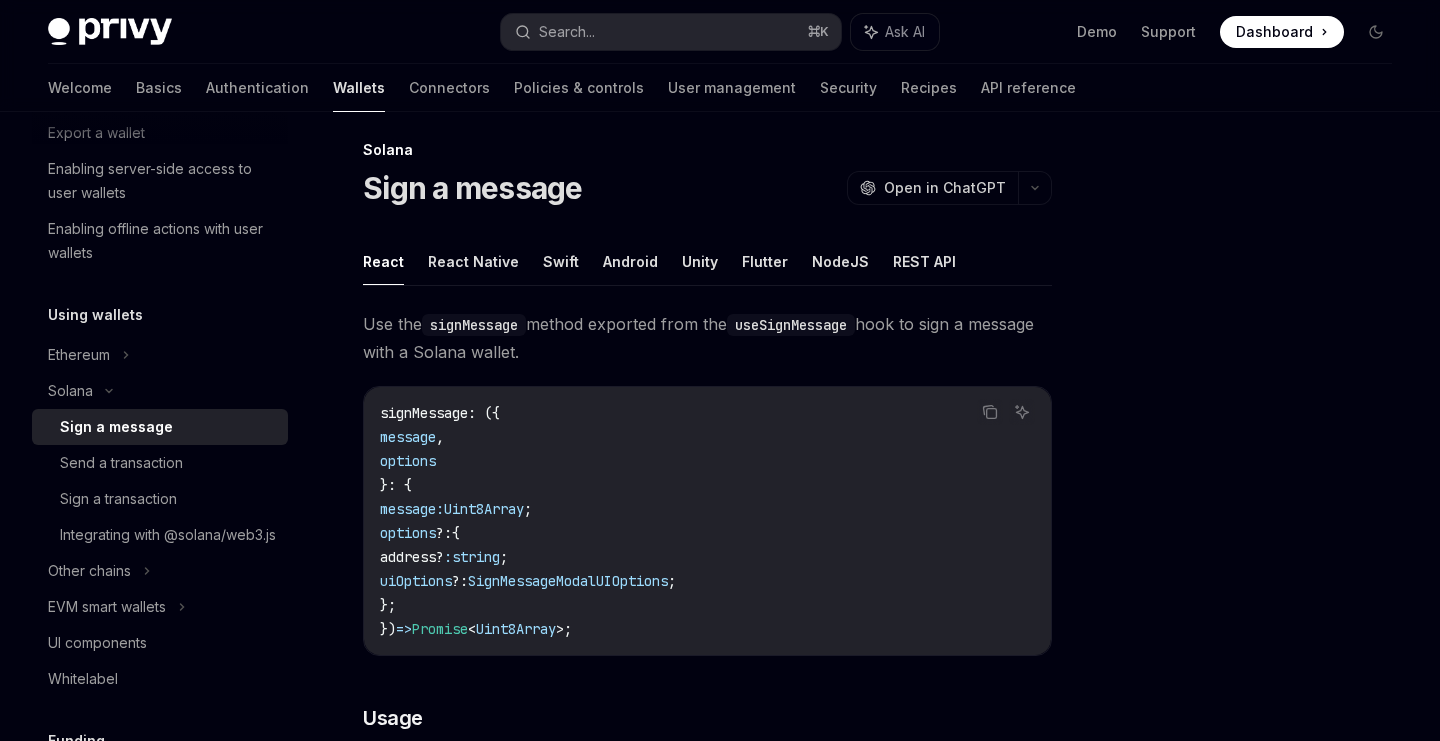 scroll, scrollTop: 20, scrollLeft: 0, axis: vertical 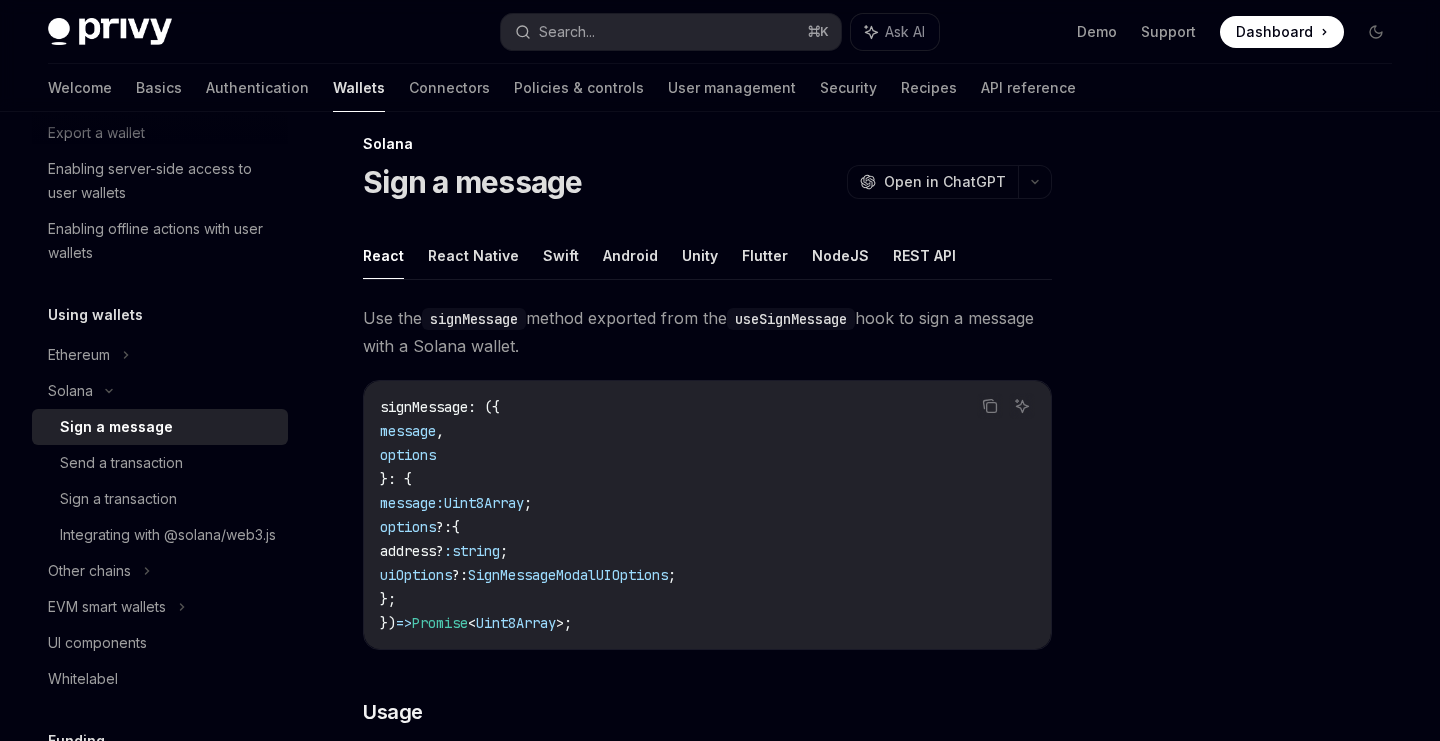 click on "Sign a message" at bounding box center [168, 427] 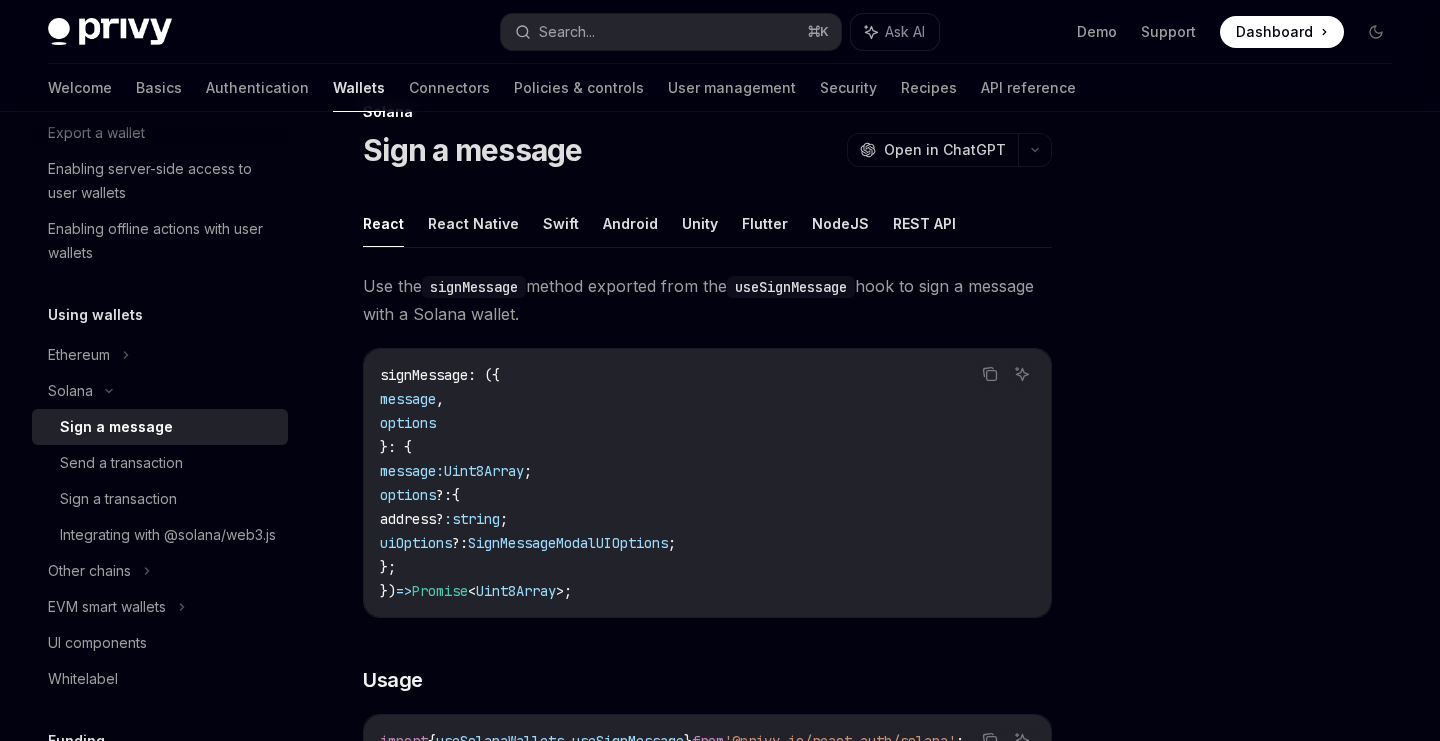 scroll, scrollTop: 54, scrollLeft: 0, axis: vertical 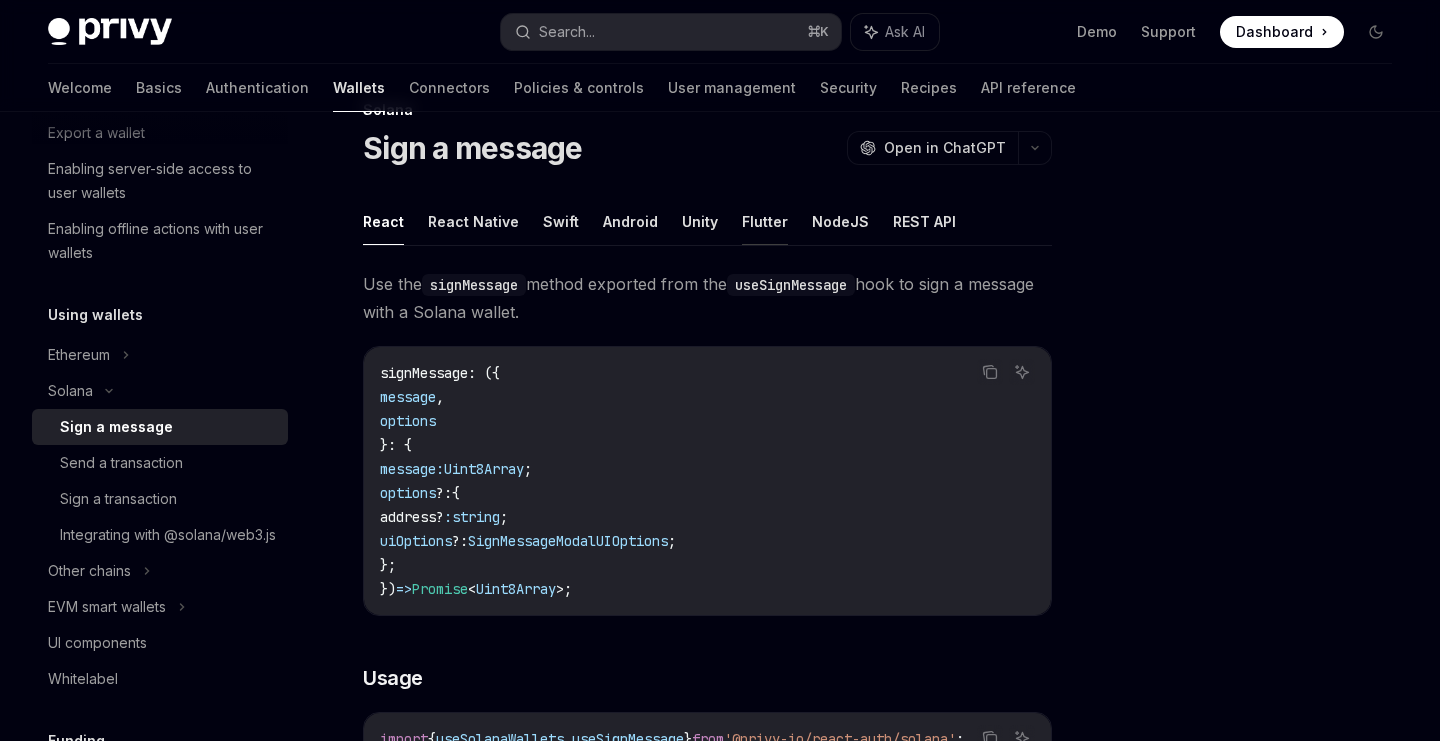 click on "Flutter" at bounding box center [765, 221] 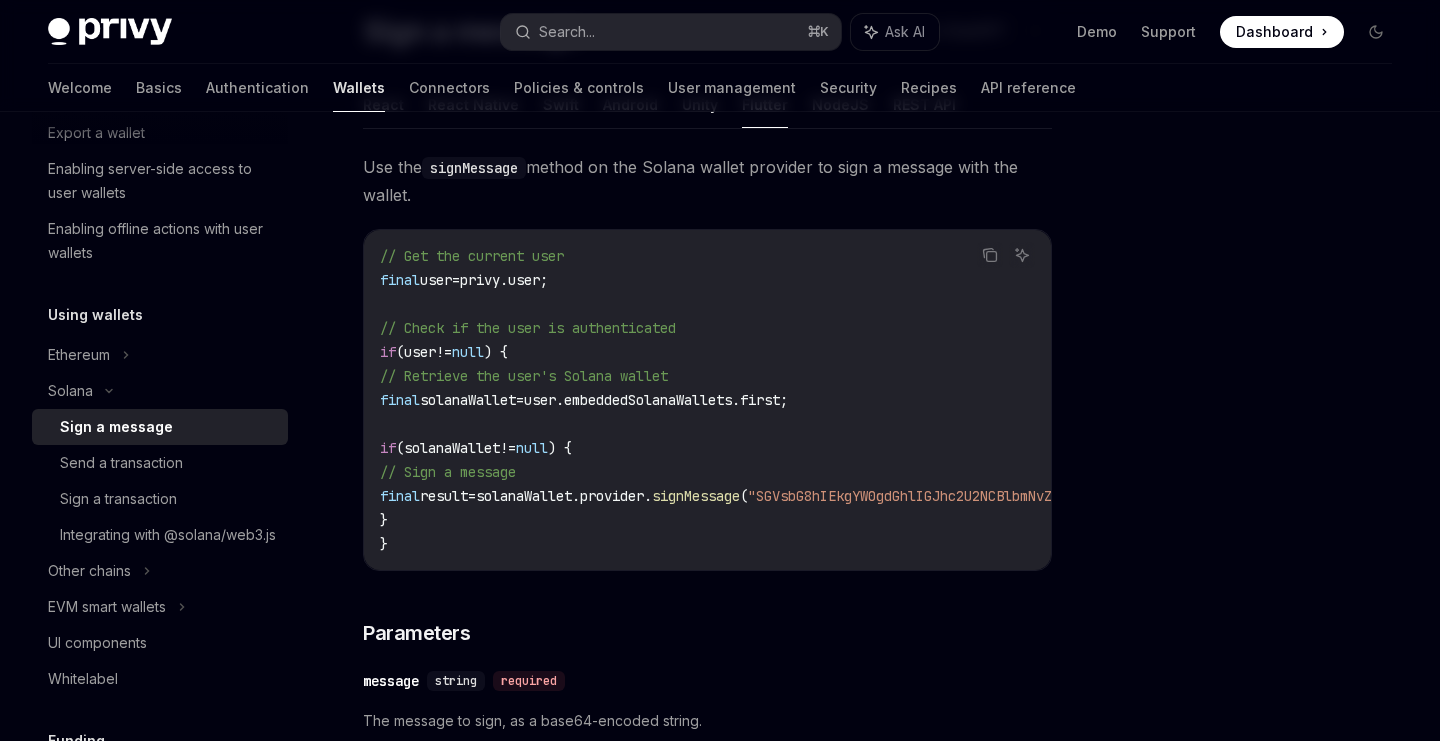 scroll, scrollTop: 196, scrollLeft: 0, axis: vertical 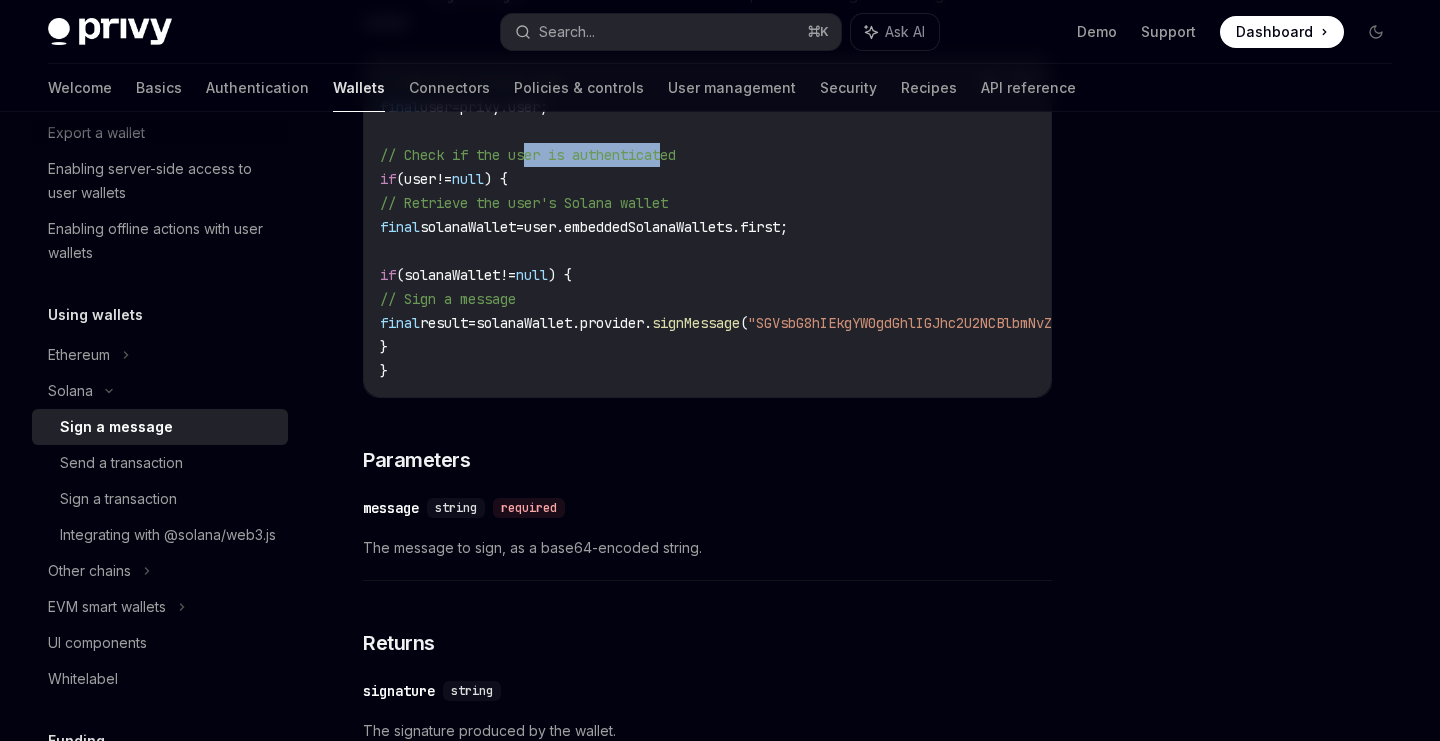 drag, startPoint x: 535, startPoint y: 145, endPoint x: 672, endPoint y: 147, distance: 137.0146 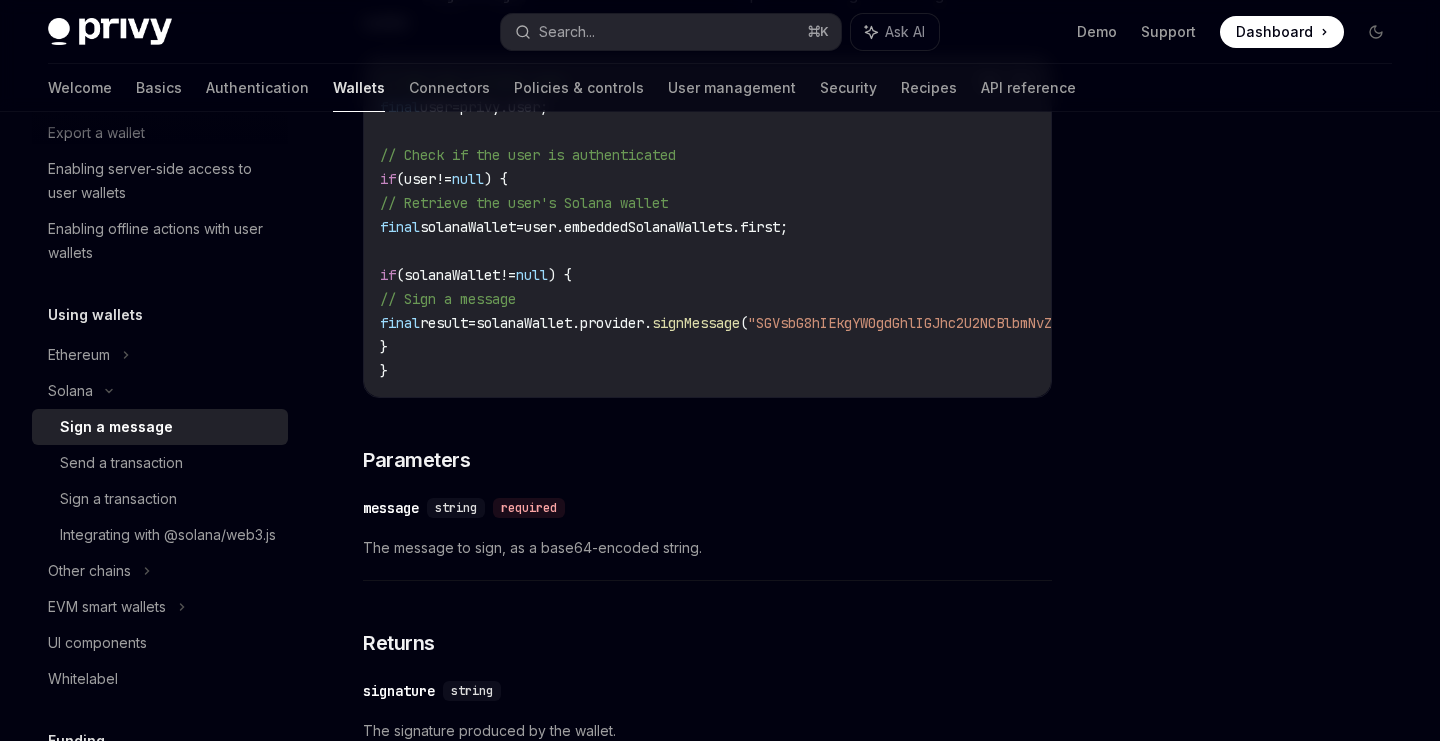 drag, startPoint x: 435, startPoint y: 198, endPoint x: 651, endPoint y: 198, distance: 216 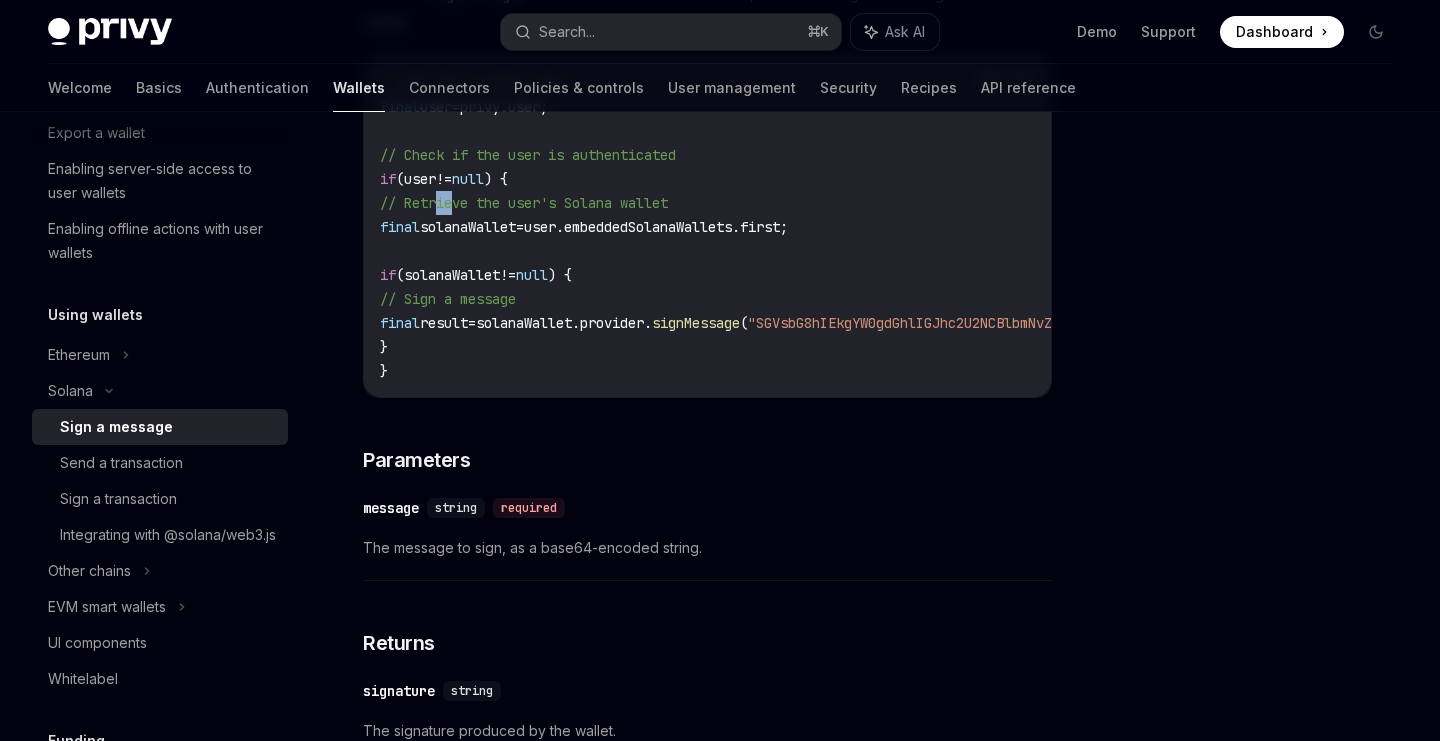 drag, startPoint x: 439, startPoint y: 304, endPoint x: 584, endPoint y: 303, distance: 145.00345 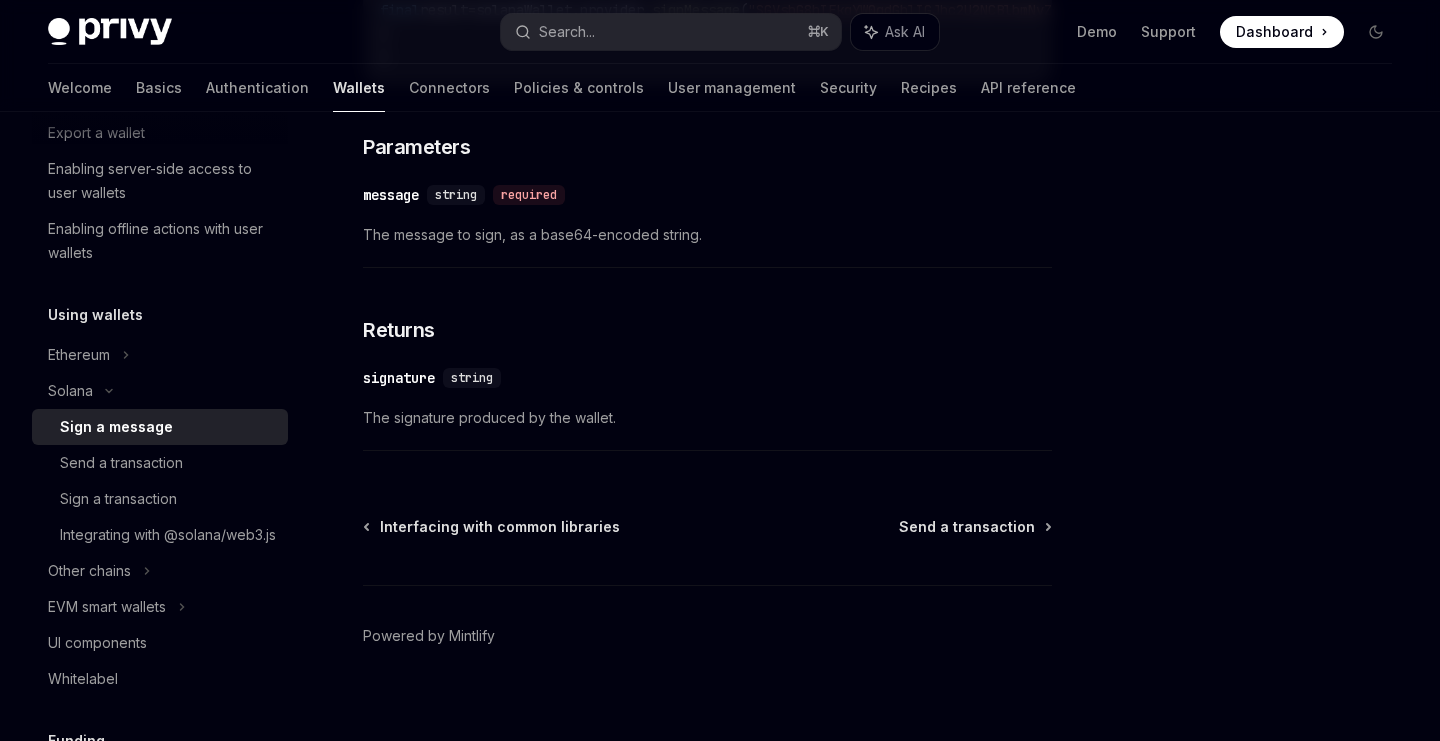 scroll, scrollTop: 682, scrollLeft: 0, axis: vertical 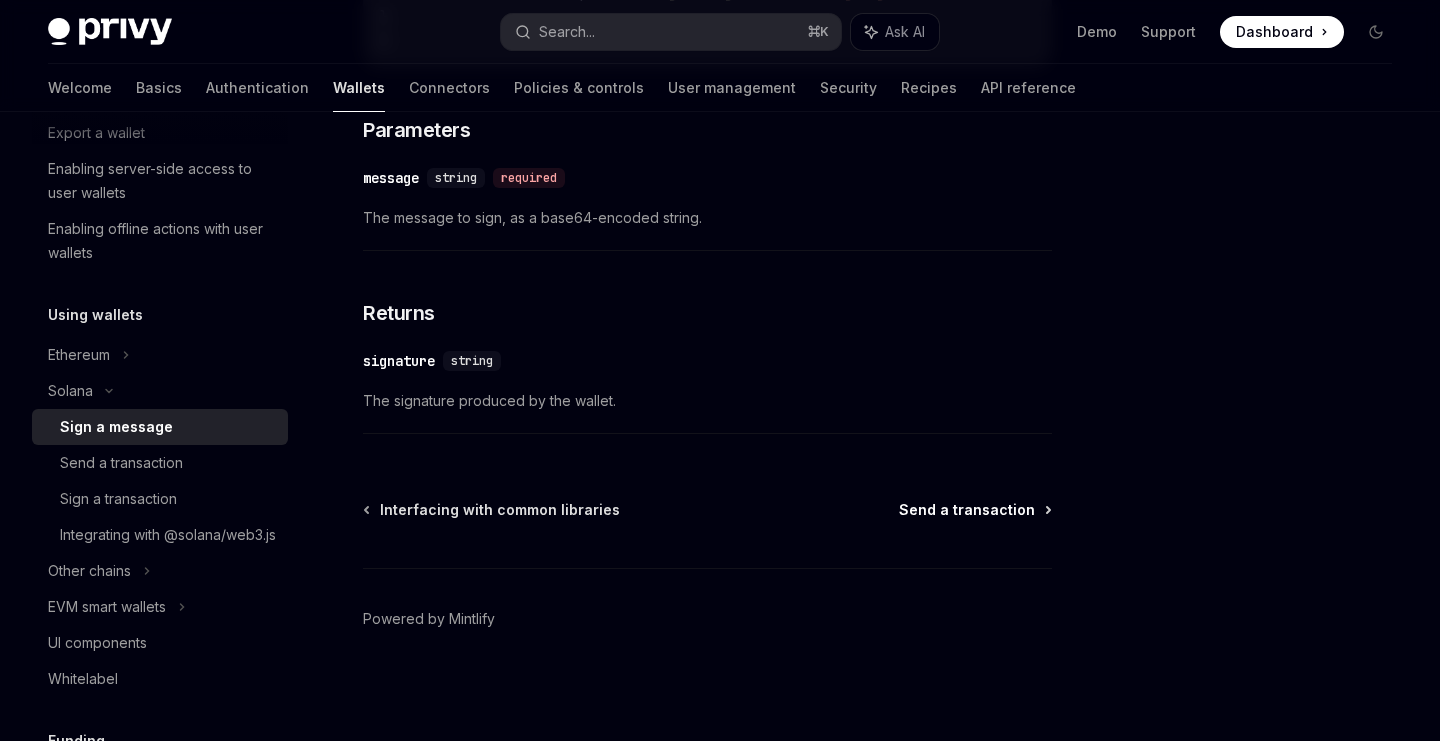 click on "Send a transaction" at bounding box center [967, 510] 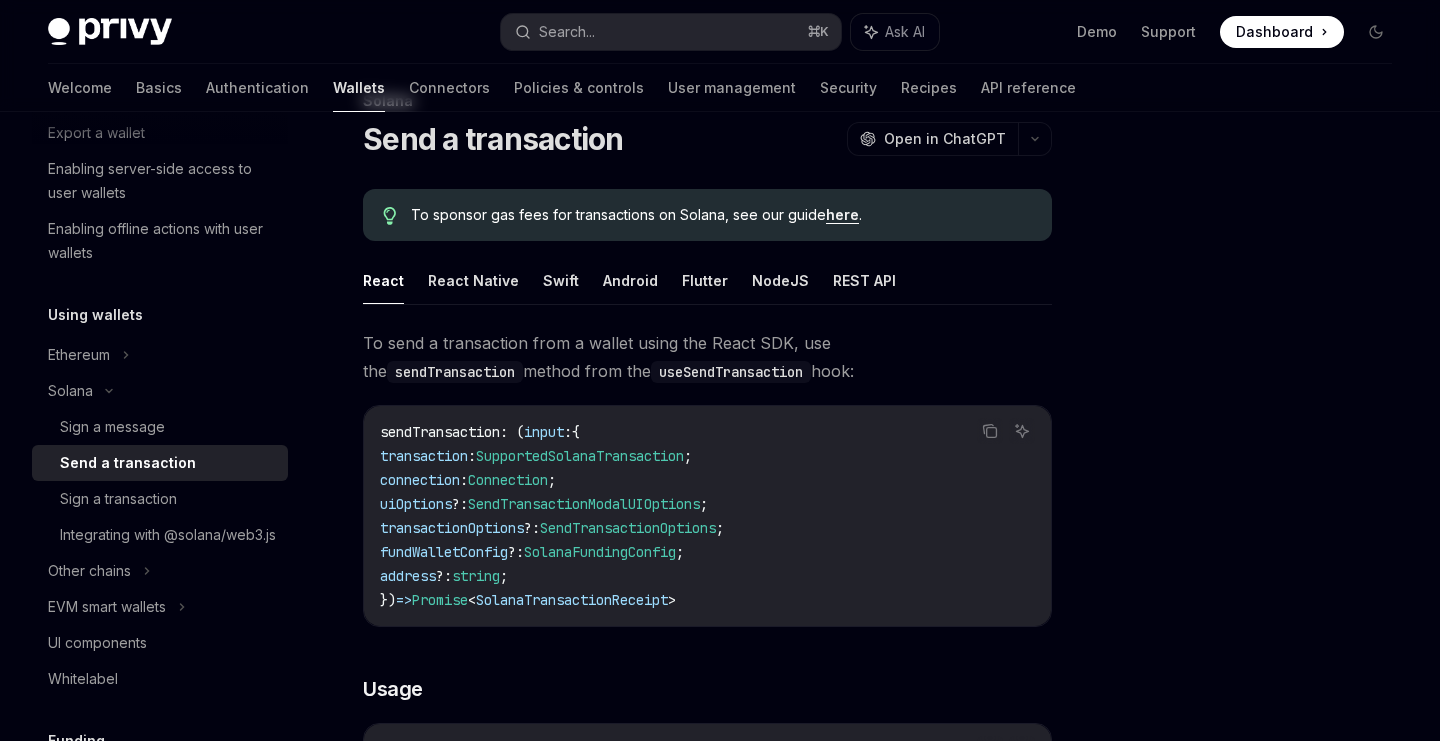 scroll, scrollTop: 66, scrollLeft: 0, axis: vertical 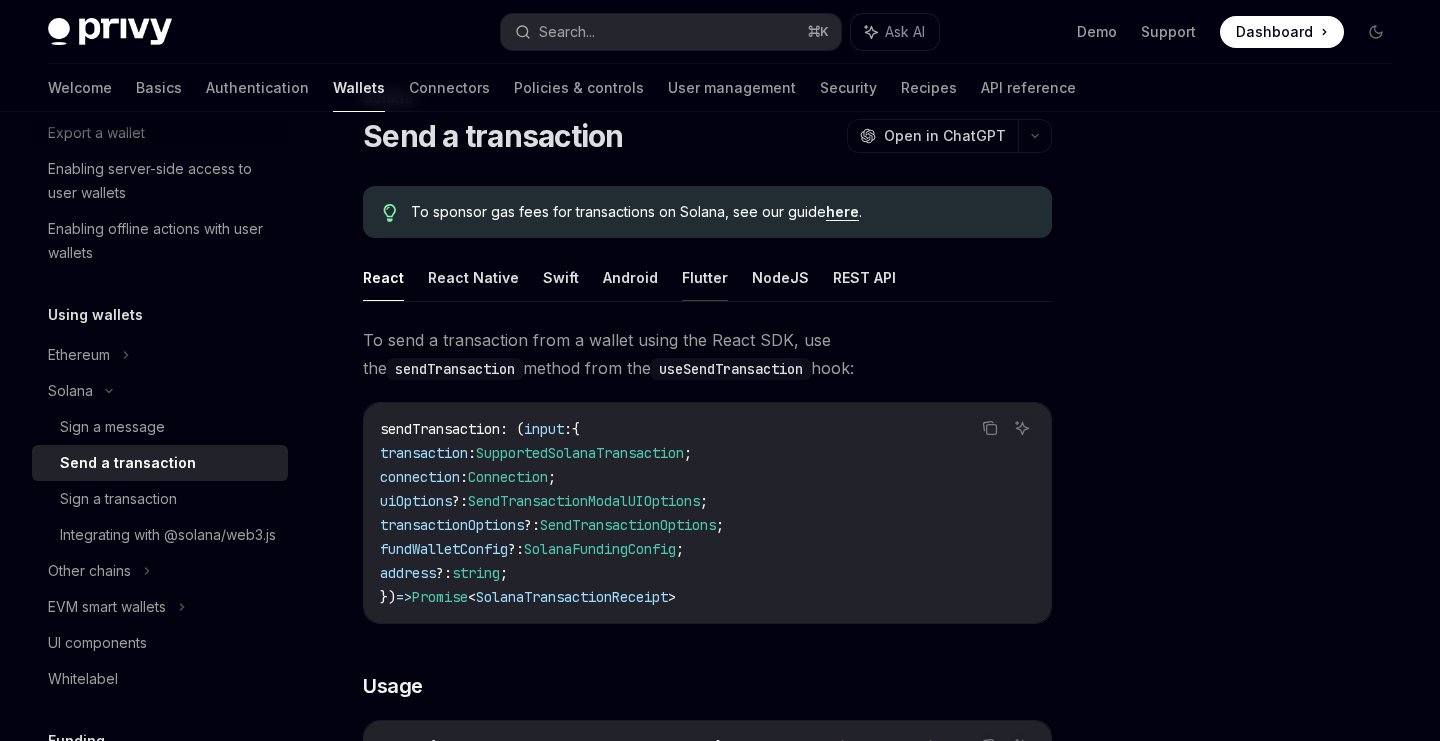 click on "Flutter" at bounding box center [705, 277] 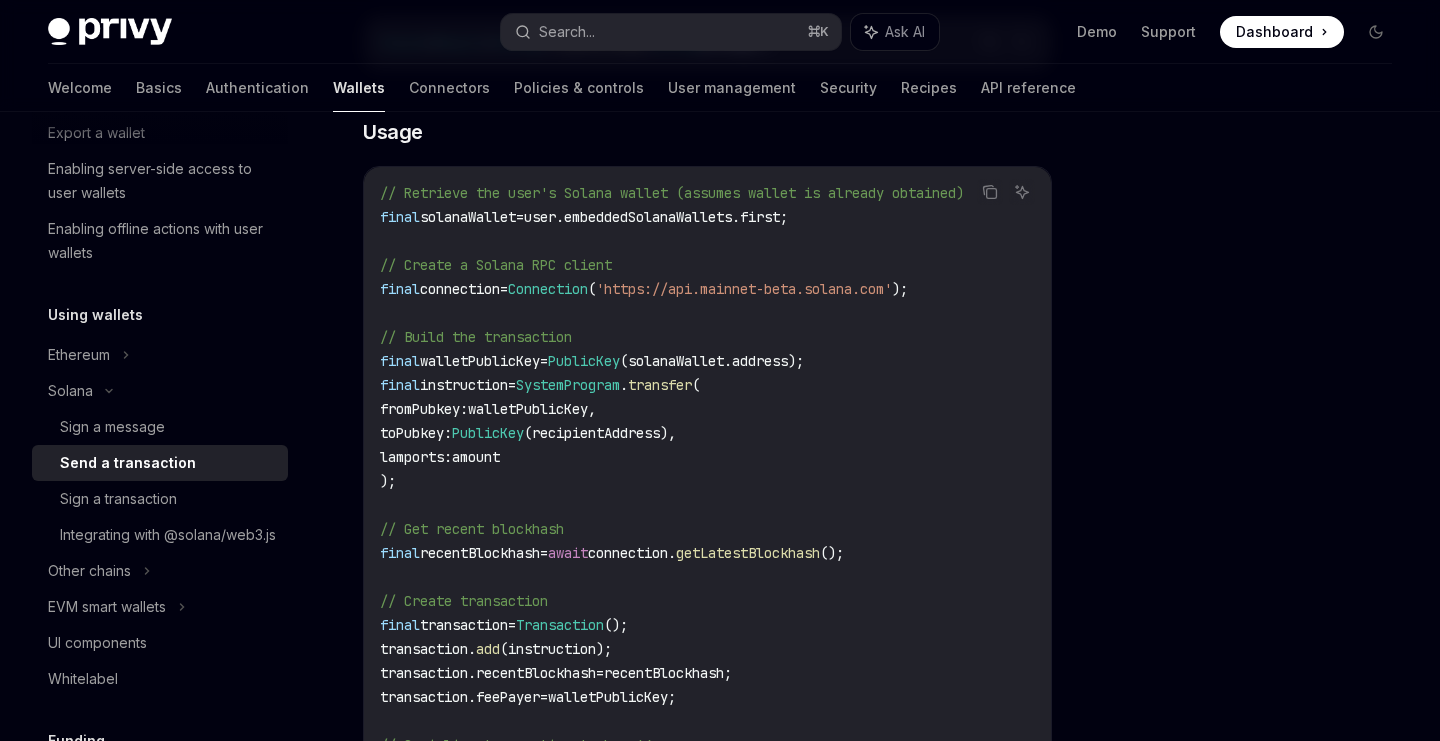 scroll, scrollTop: 459, scrollLeft: 0, axis: vertical 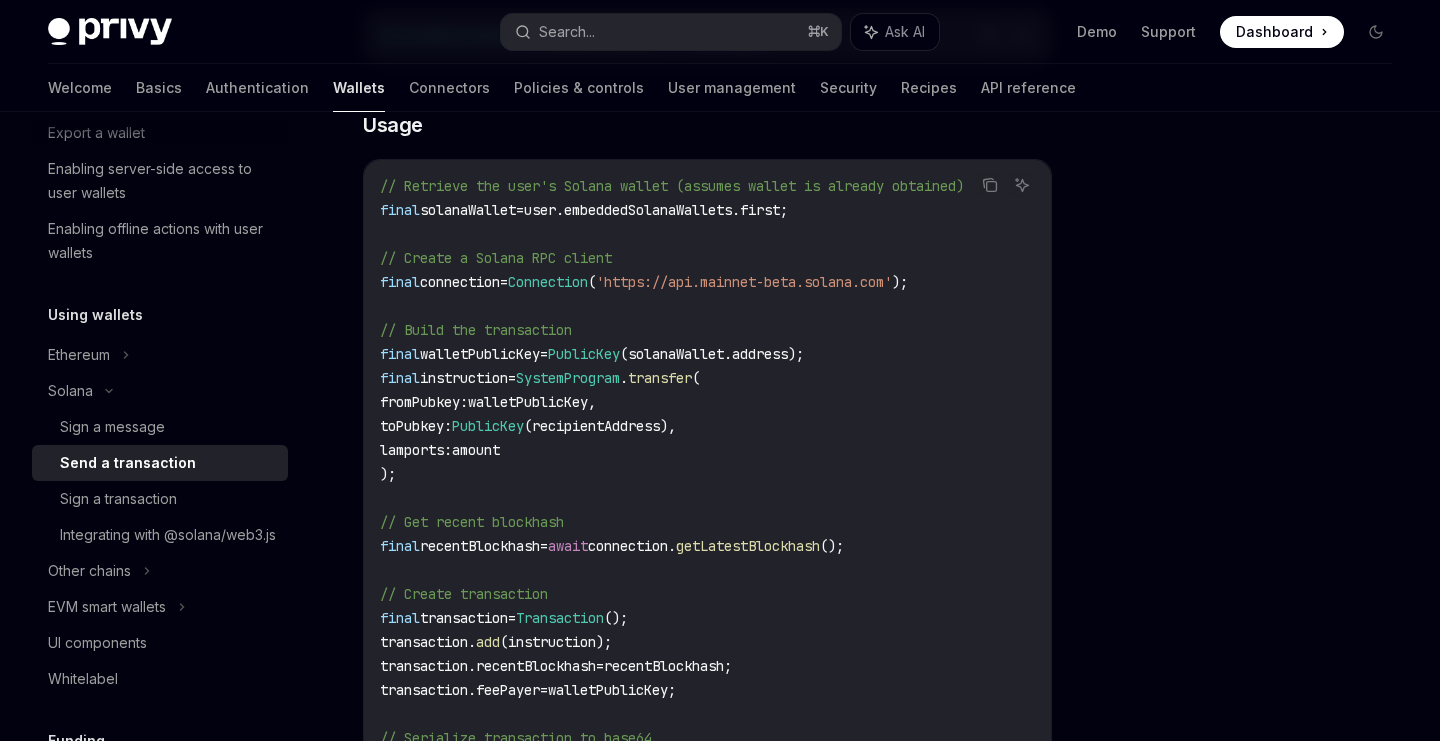 drag, startPoint x: 477, startPoint y: 355, endPoint x: 500, endPoint y: 355, distance: 23 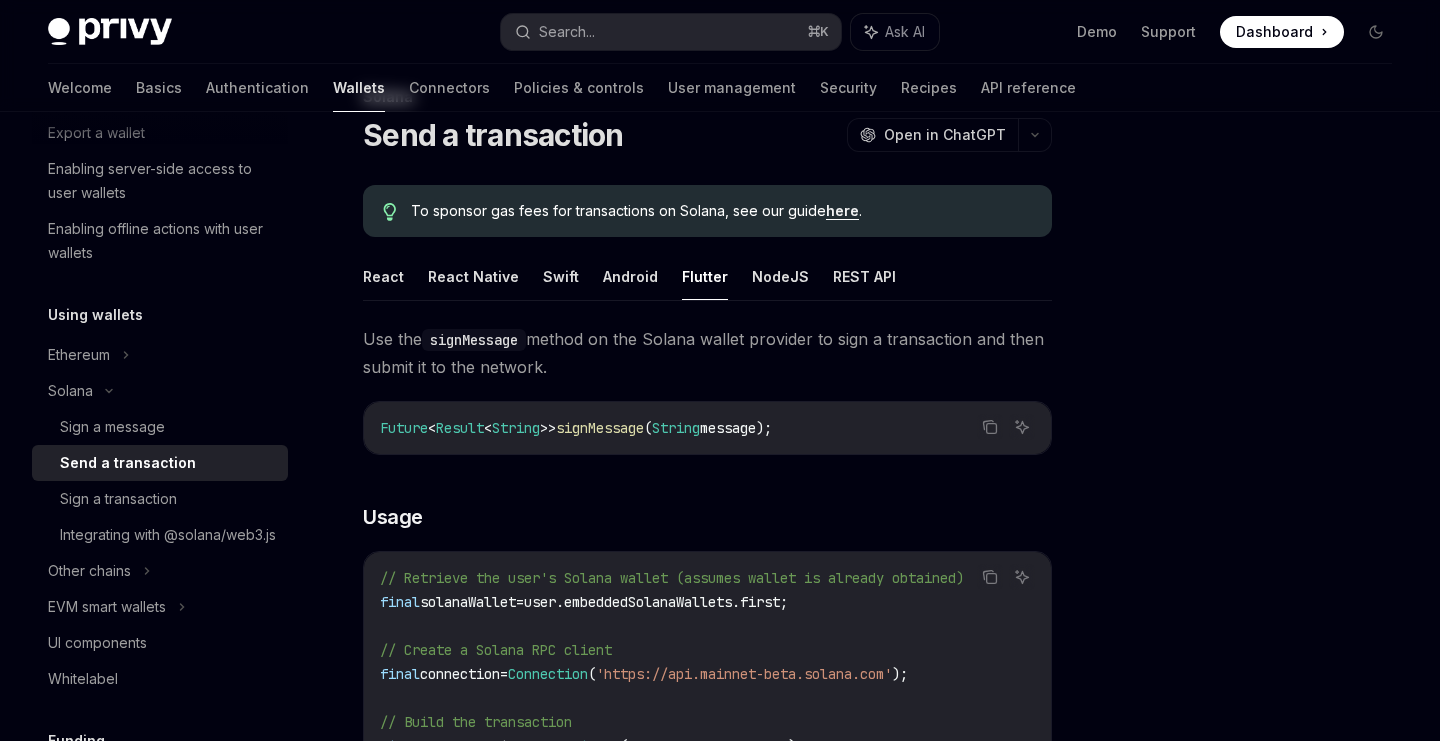 scroll, scrollTop: 0, scrollLeft: 0, axis: both 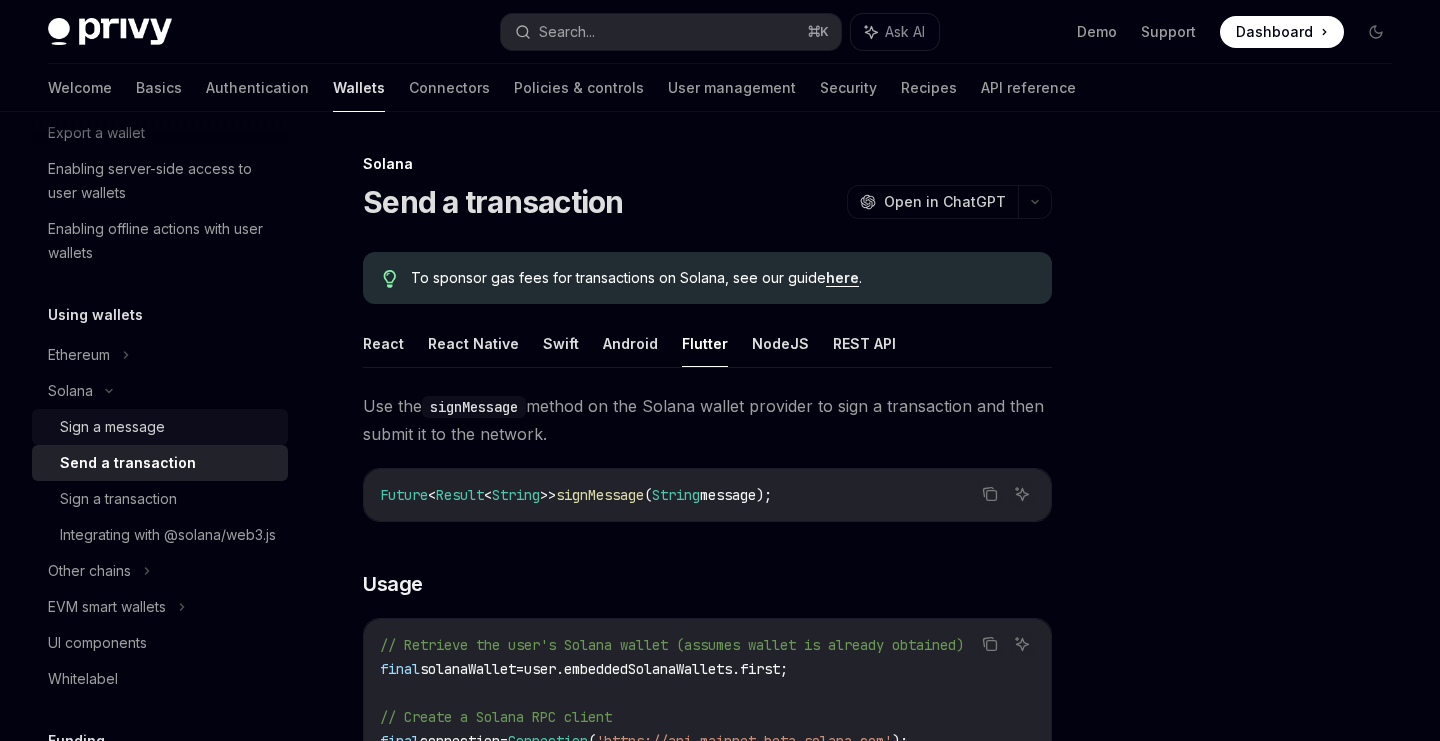click on "Sign a message" at bounding box center (168, 427) 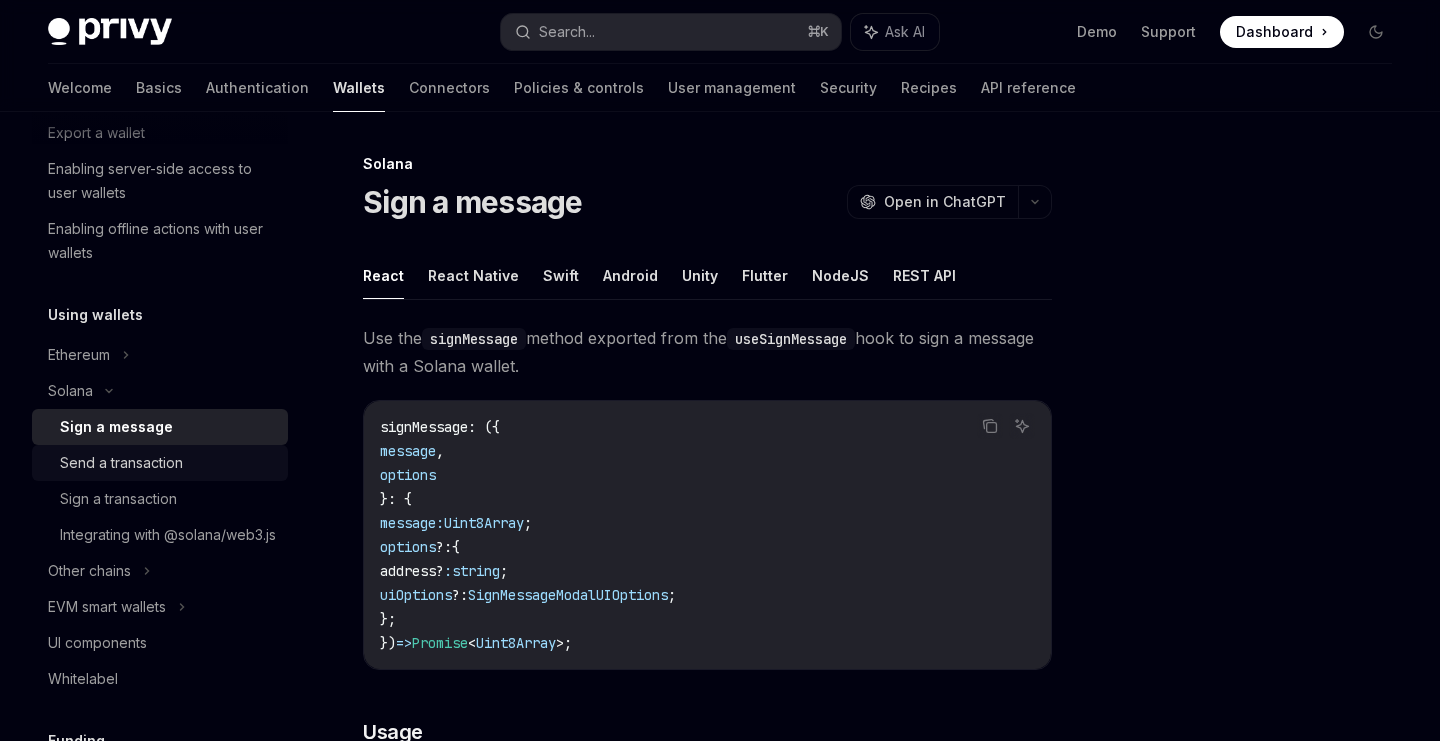 click on "Send a transaction" at bounding box center (121, 463) 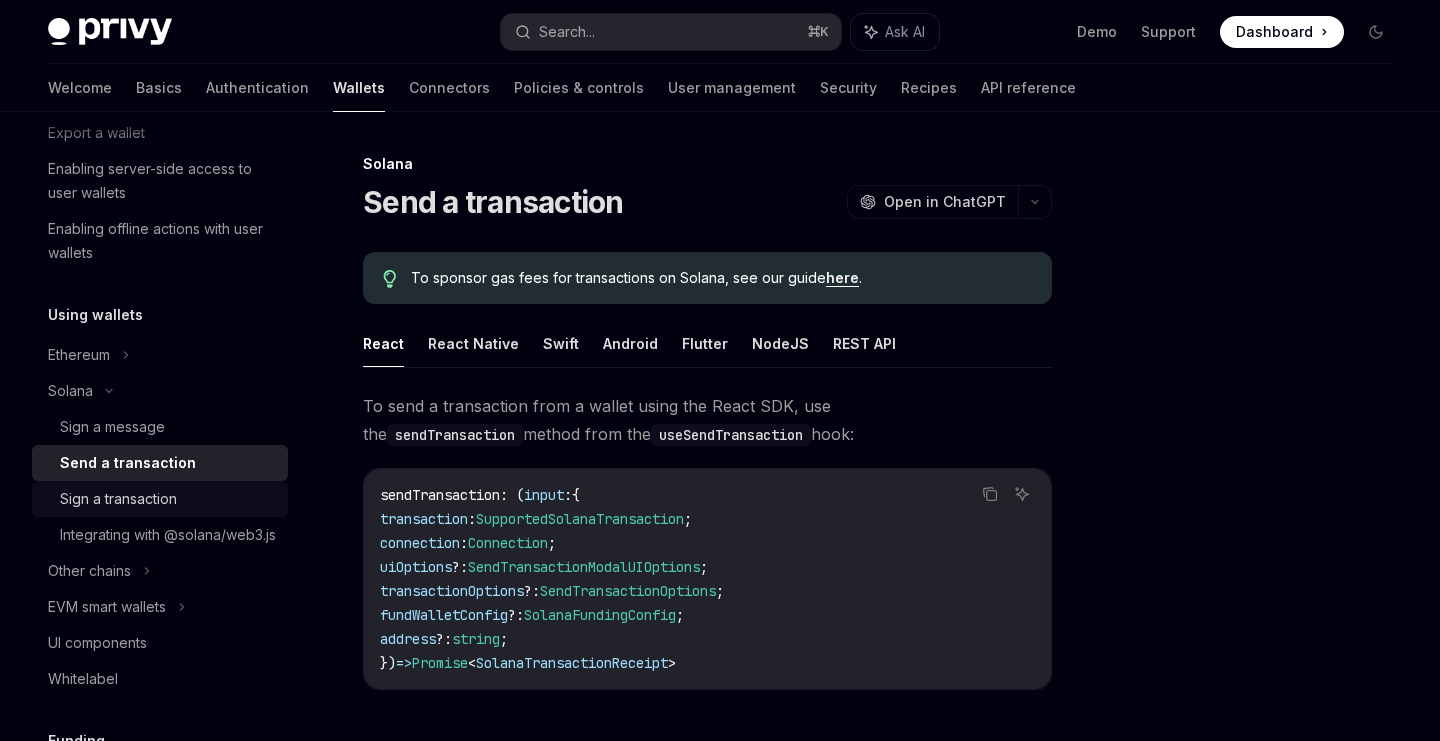 click on "Sign a transaction" at bounding box center [118, 499] 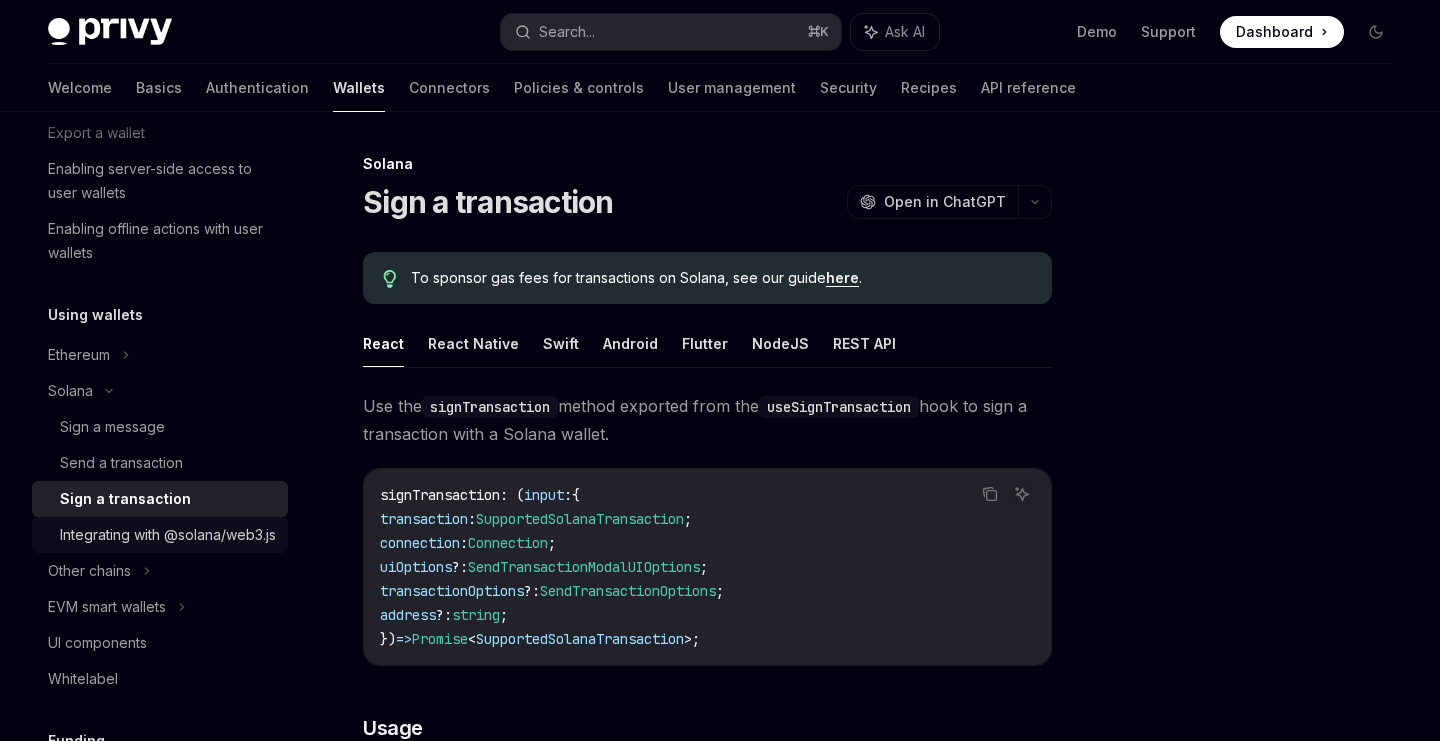 click on "Integrating with @solana/web3.js" at bounding box center [168, 535] 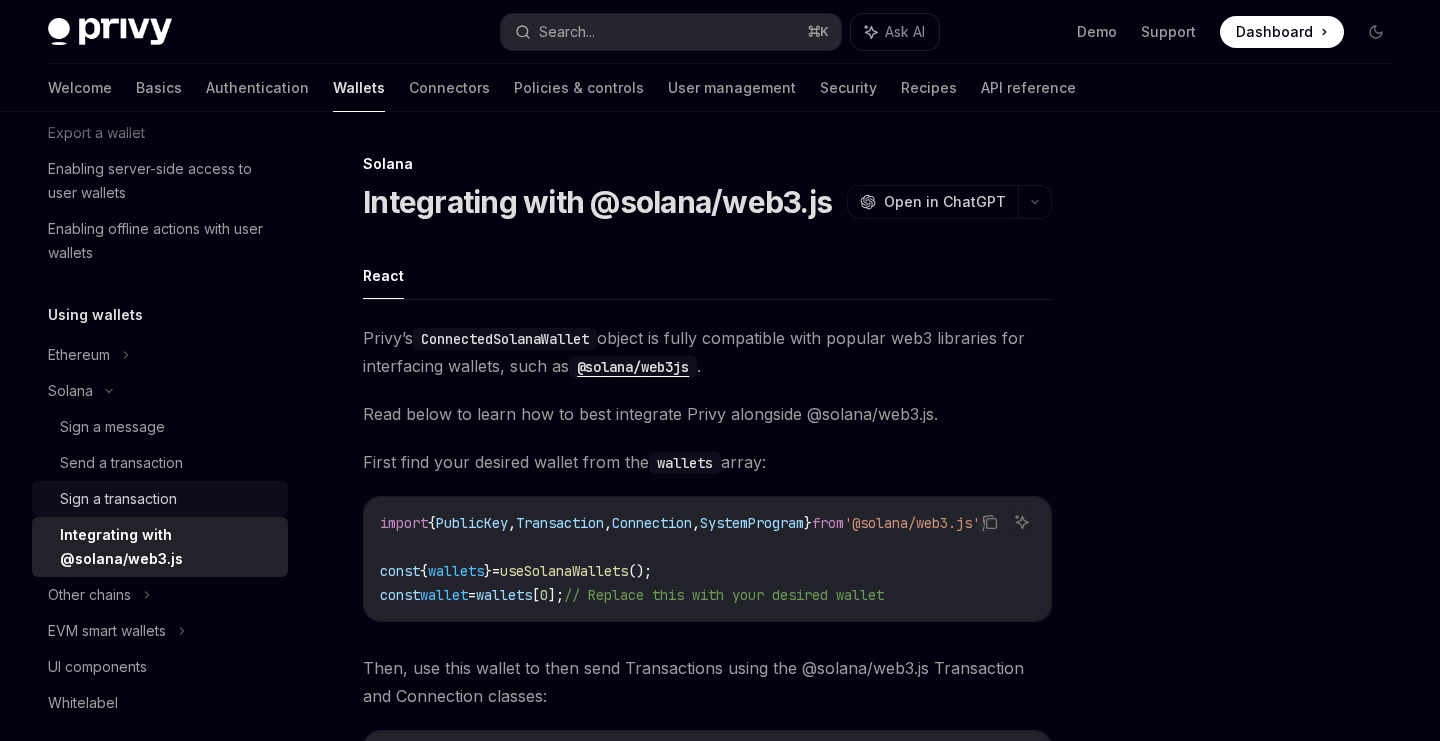 click on "Sign a transaction" at bounding box center (118, 499) 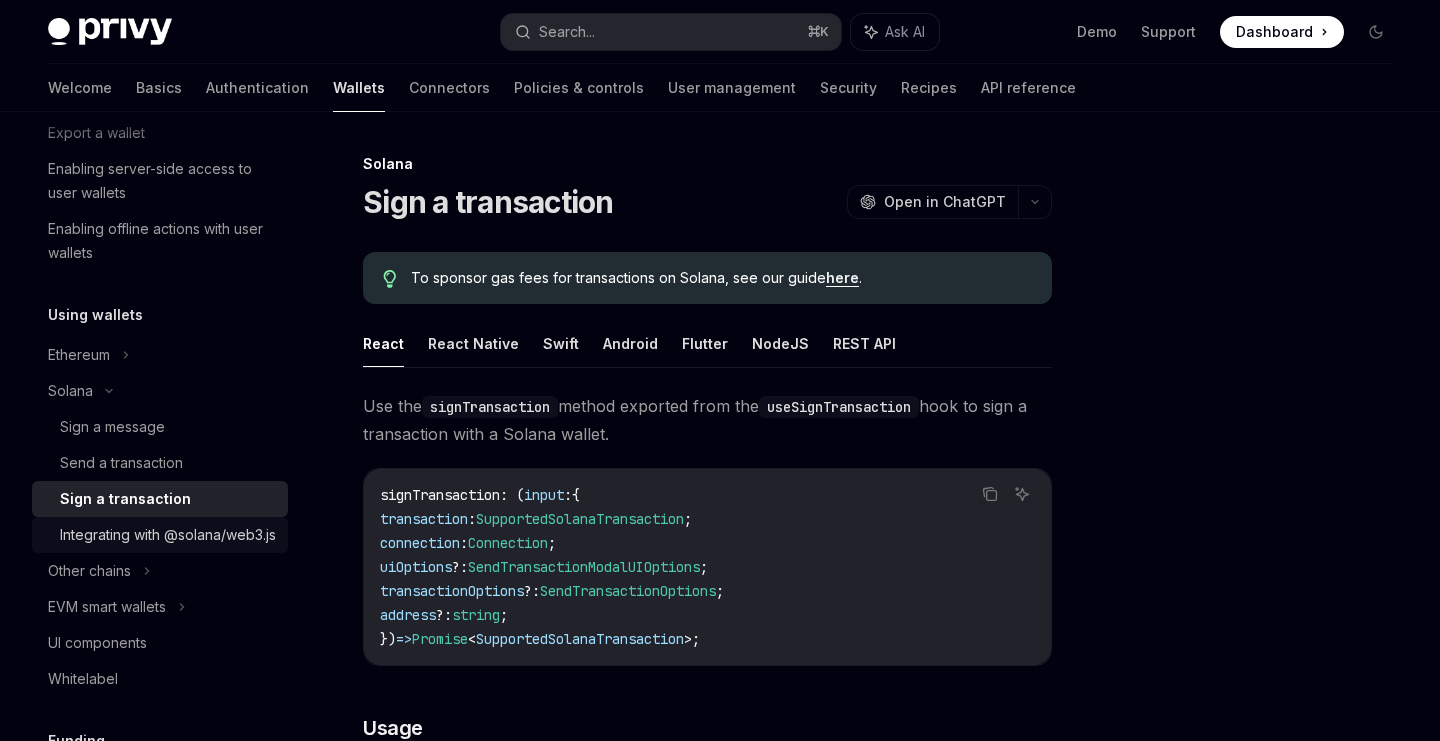 click on "Integrating with @solana/web3.js" at bounding box center [168, 535] 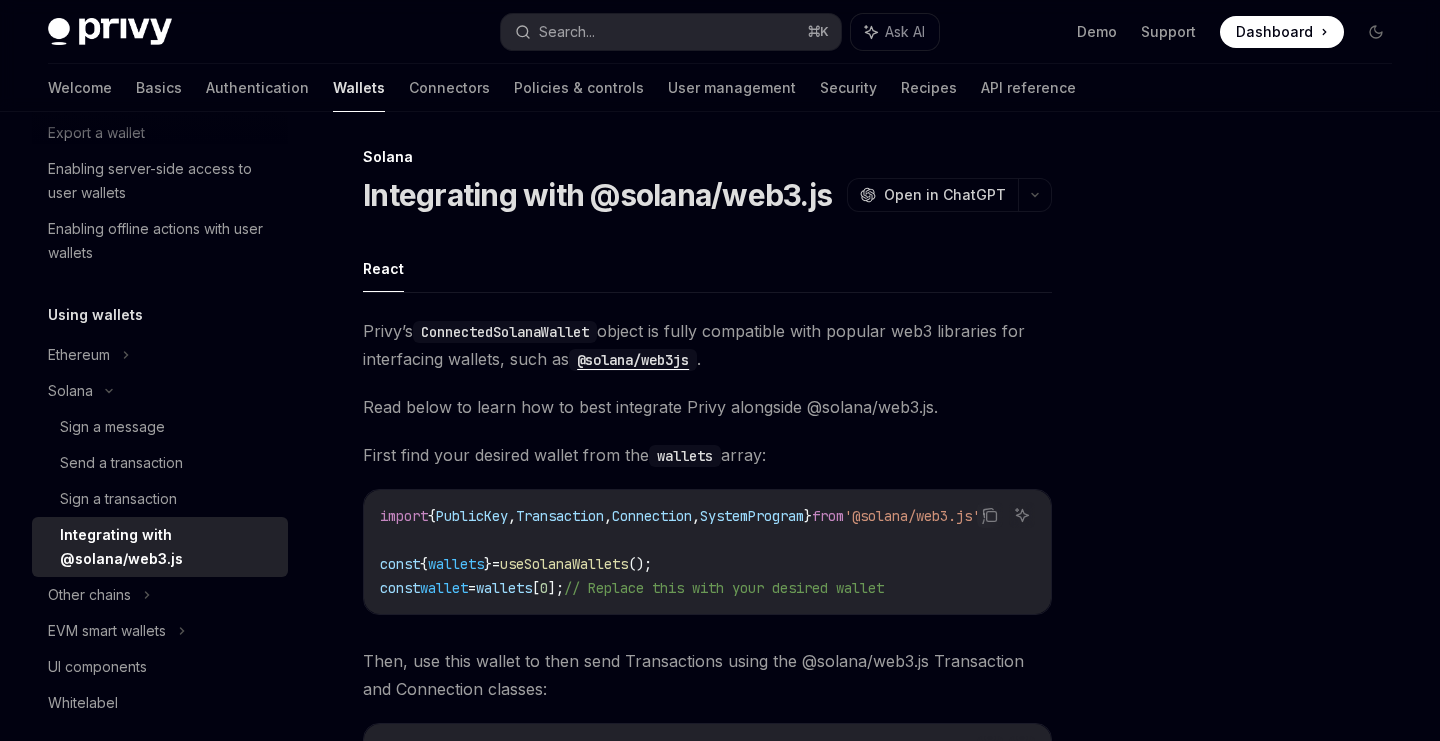 scroll, scrollTop: 0, scrollLeft: 0, axis: both 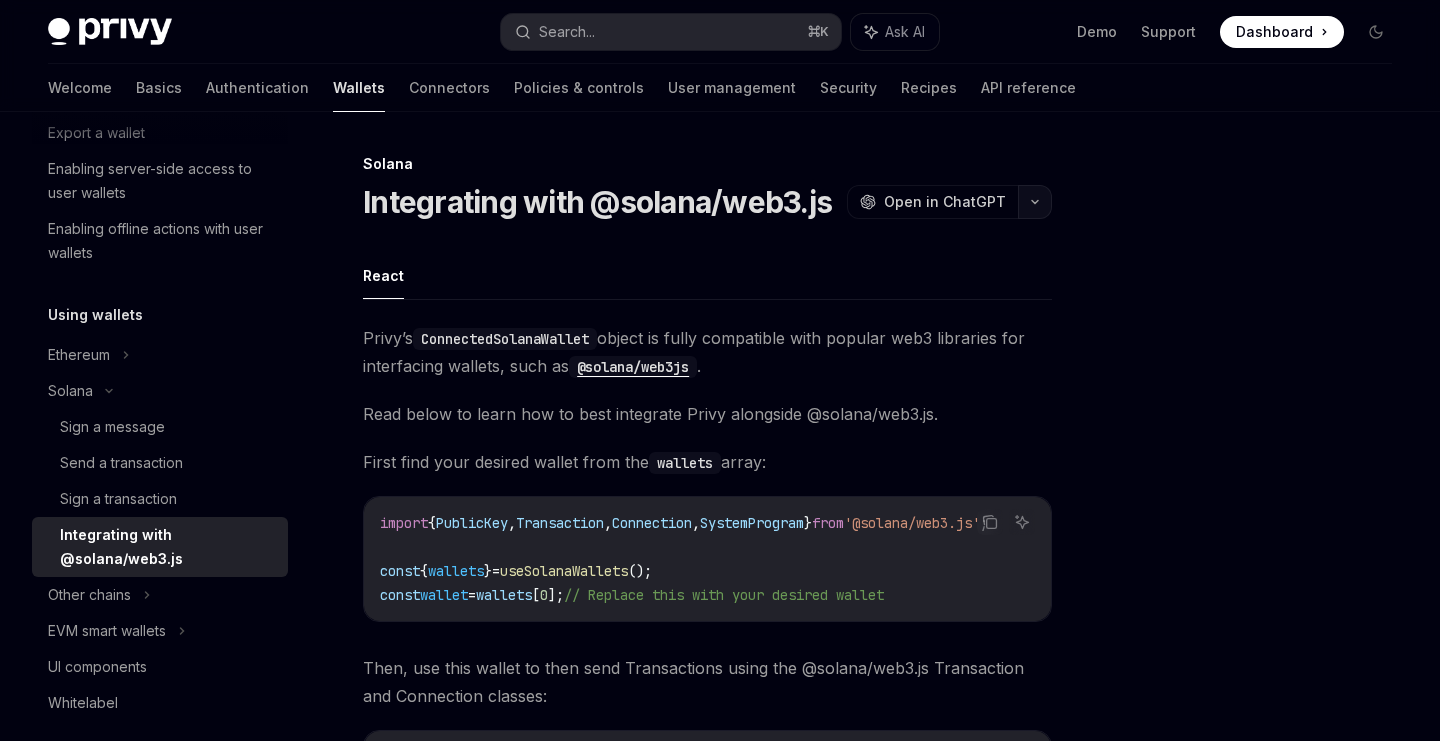 click 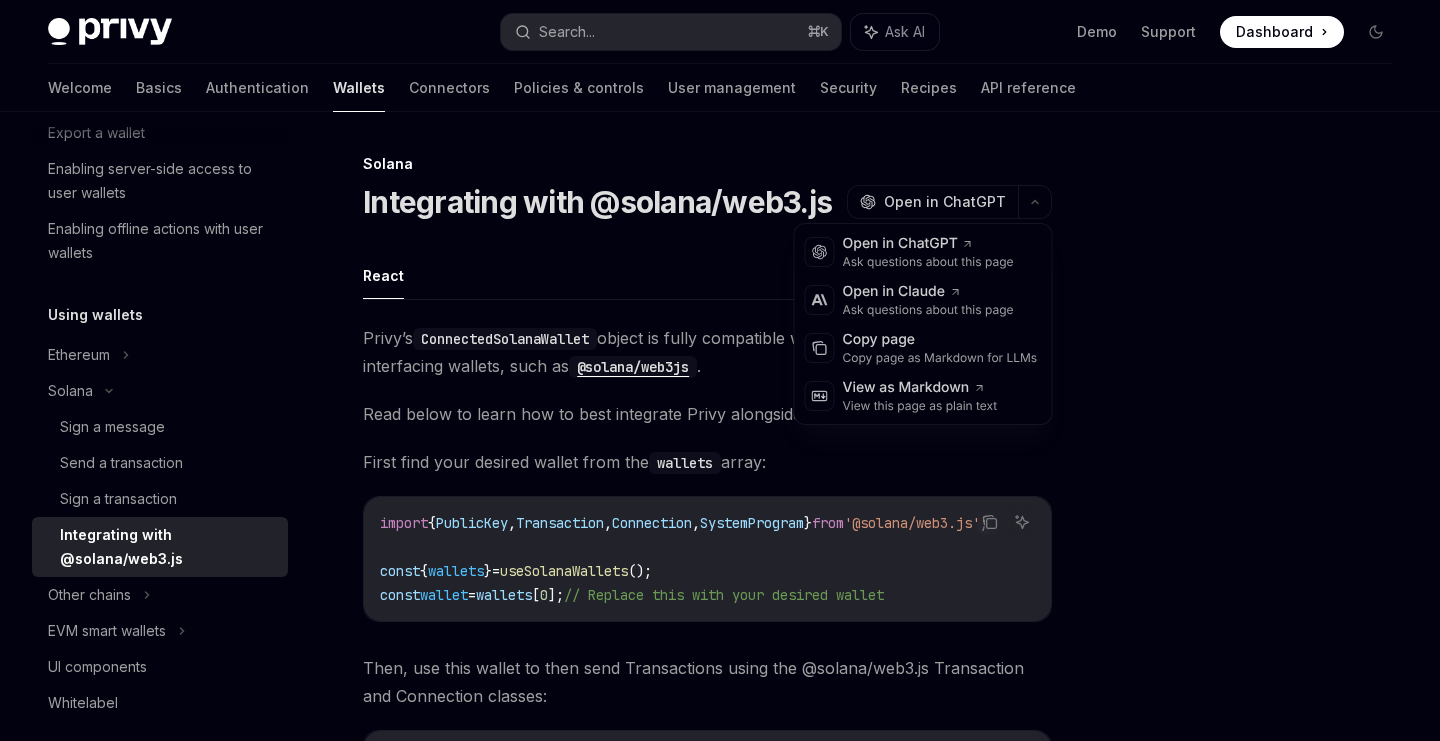click on "React" at bounding box center (707, 276) 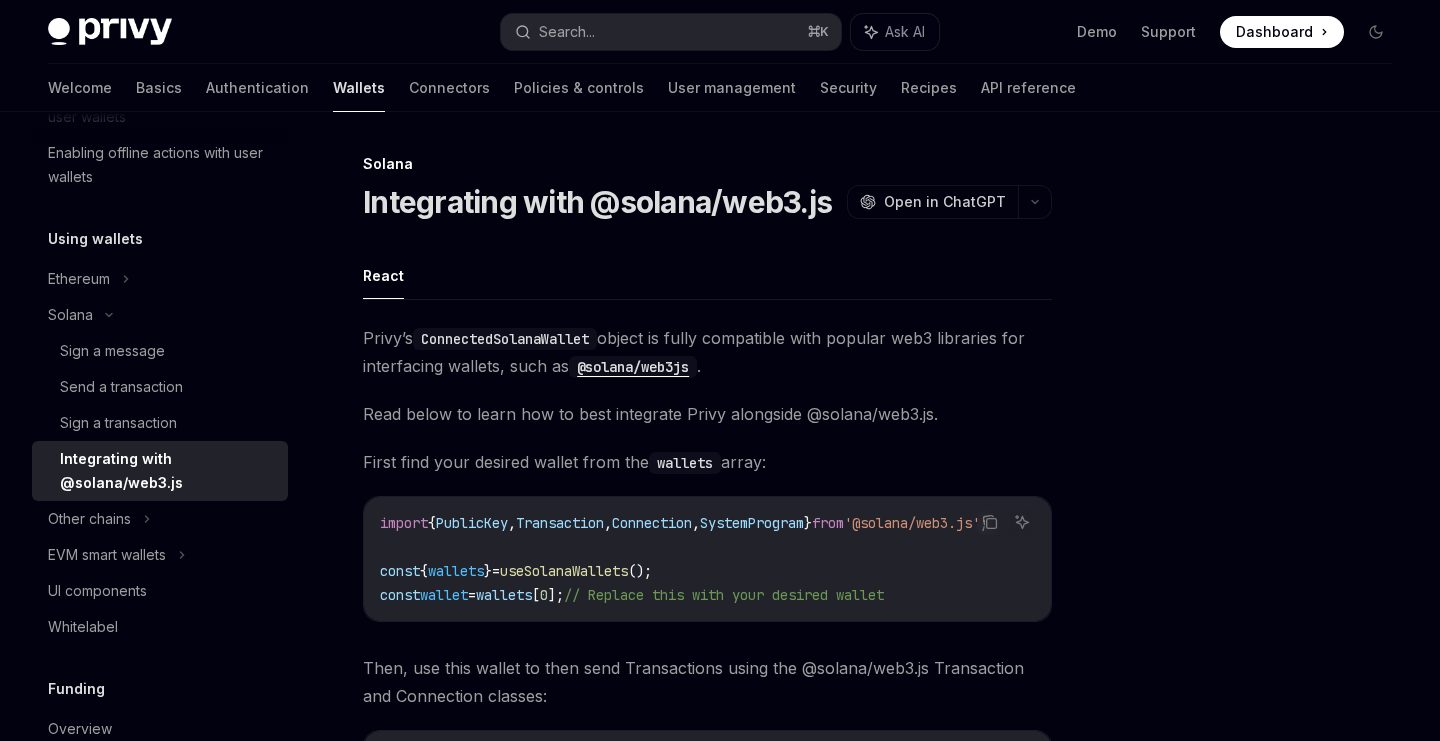 scroll, scrollTop: 404, scrollLeft: 0, axis: vertical 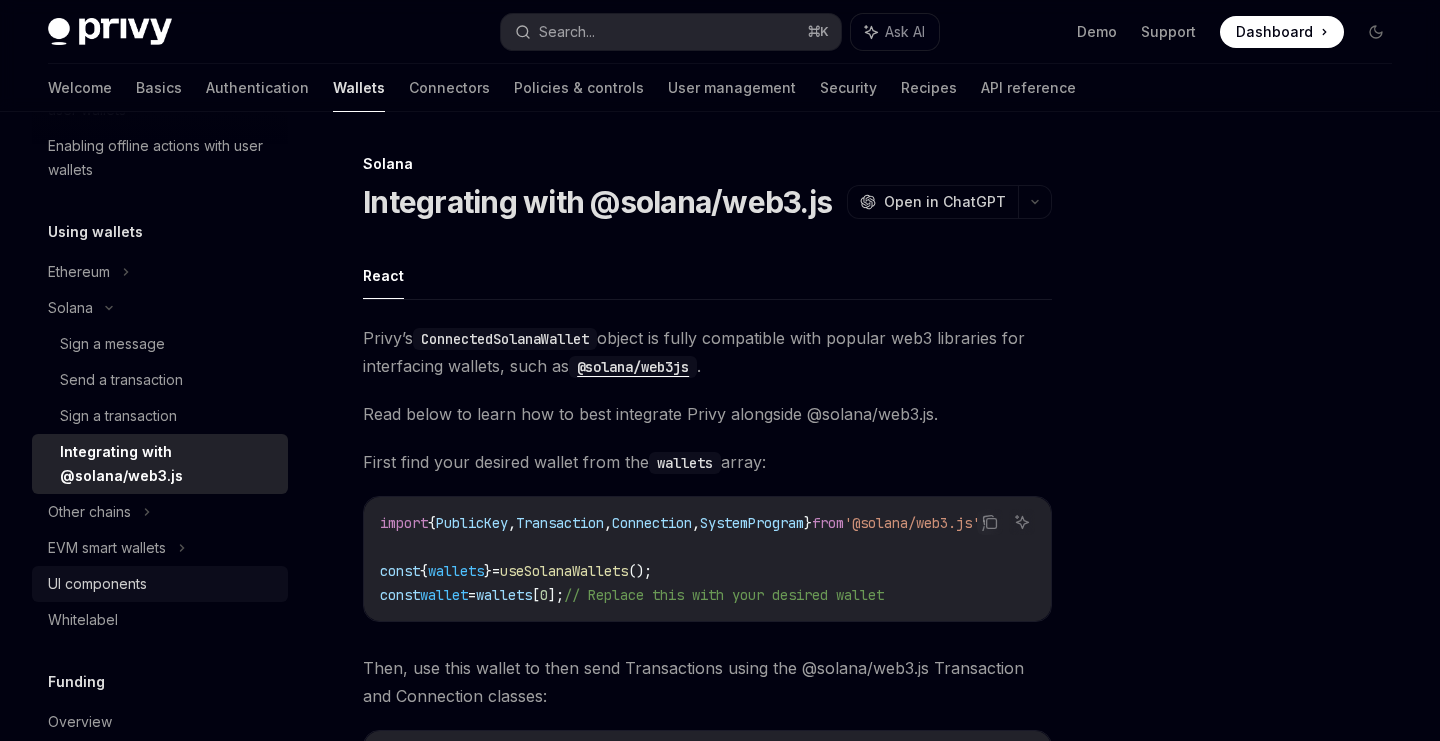 click on "UI components" at bounding box center [162, 584] 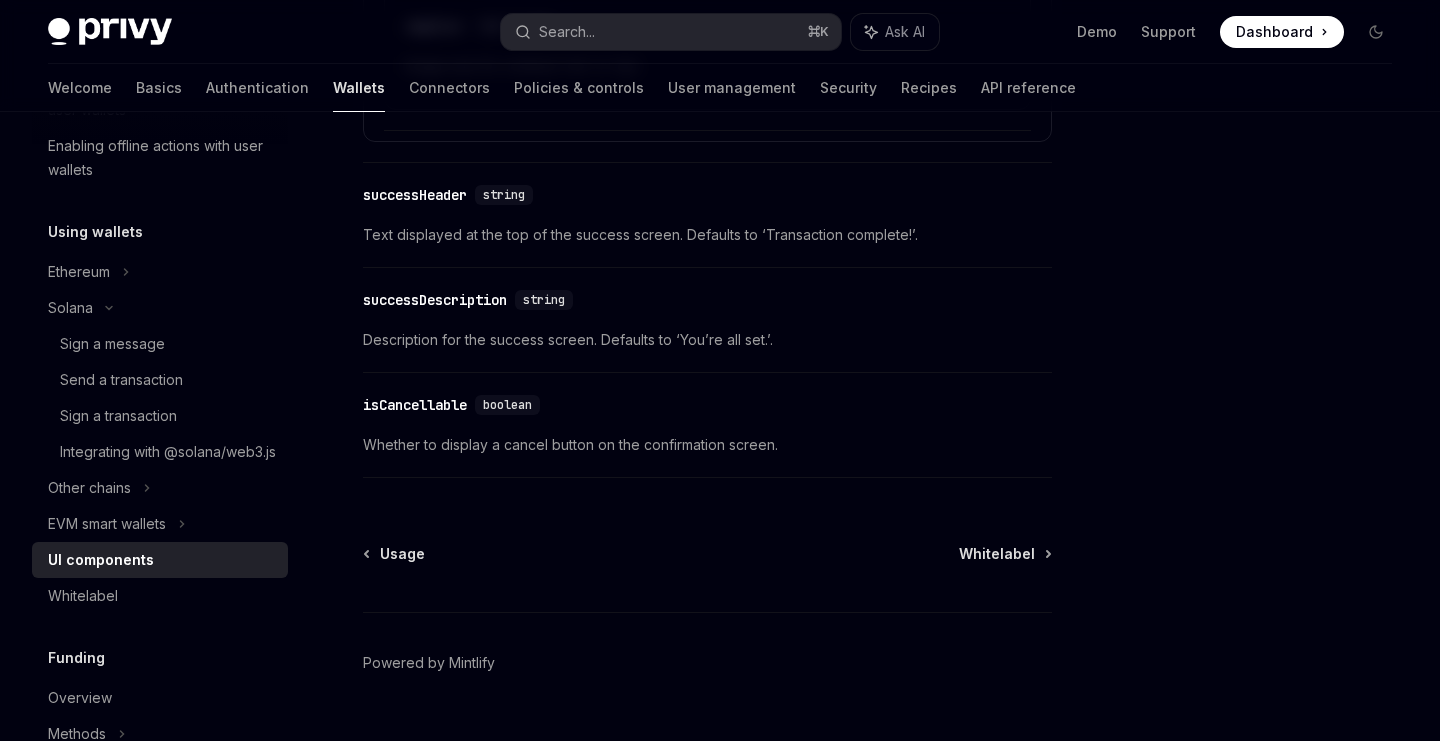 scroll, scrollTop: 3793, scrollLeft: 0, axis: vertical 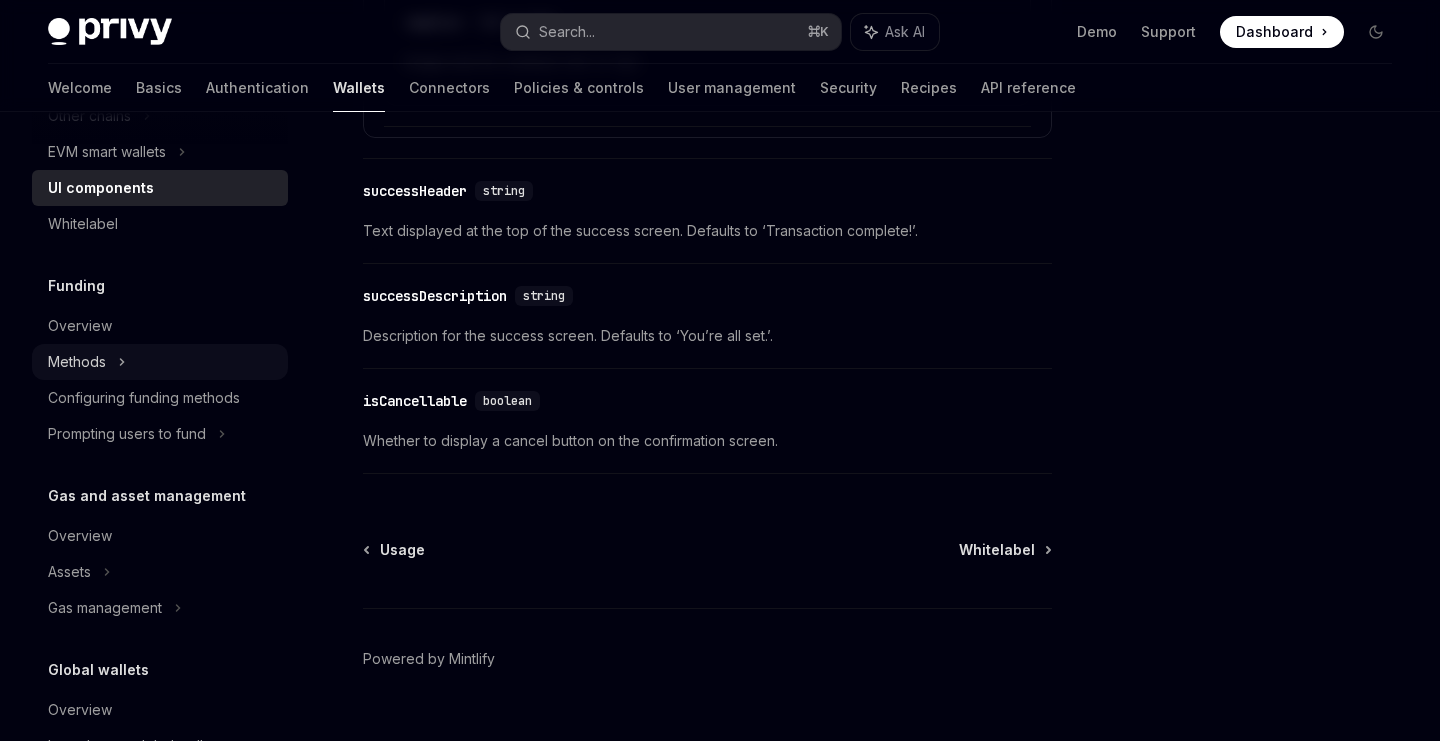 click on "Methods" at bounding box center (160, -430) 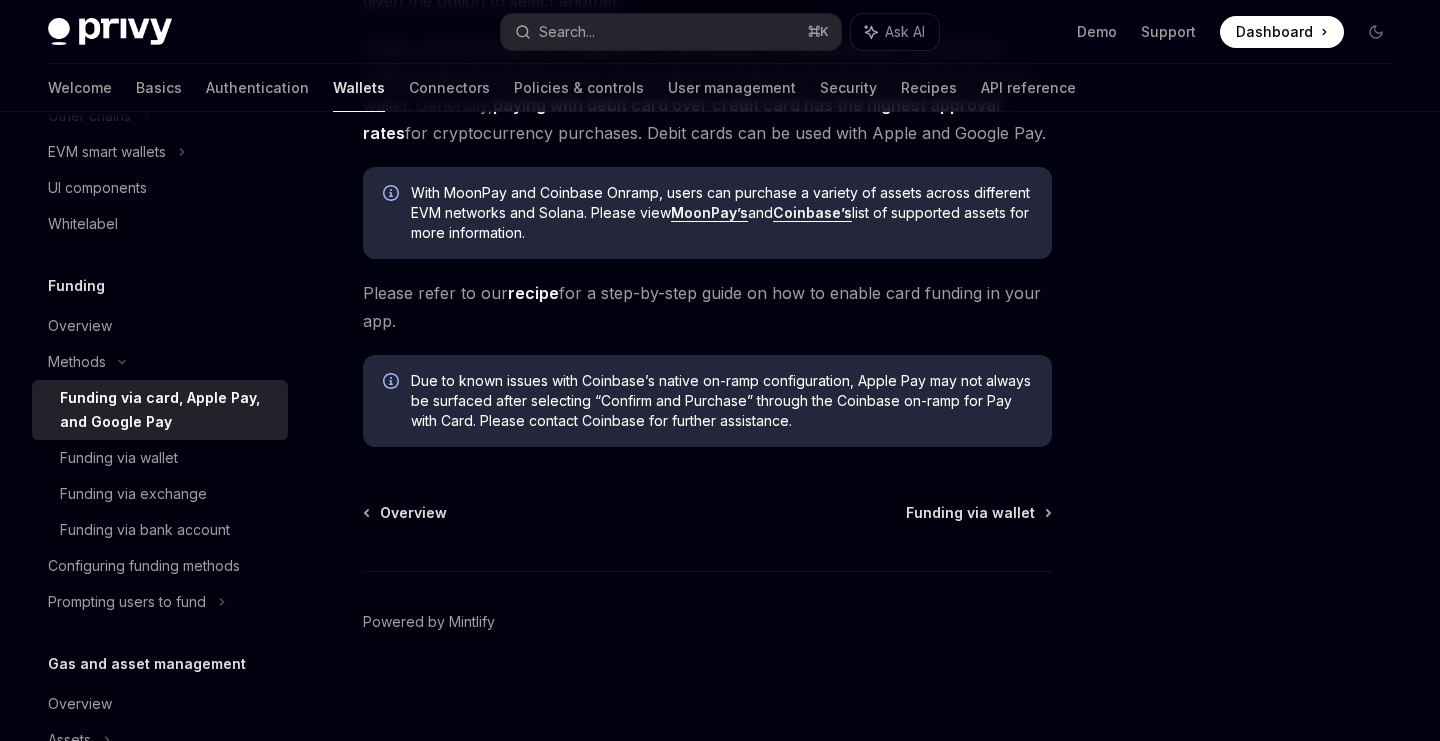 scroll, scrollTop: 520, scrollLeft: 0, axis: vertical 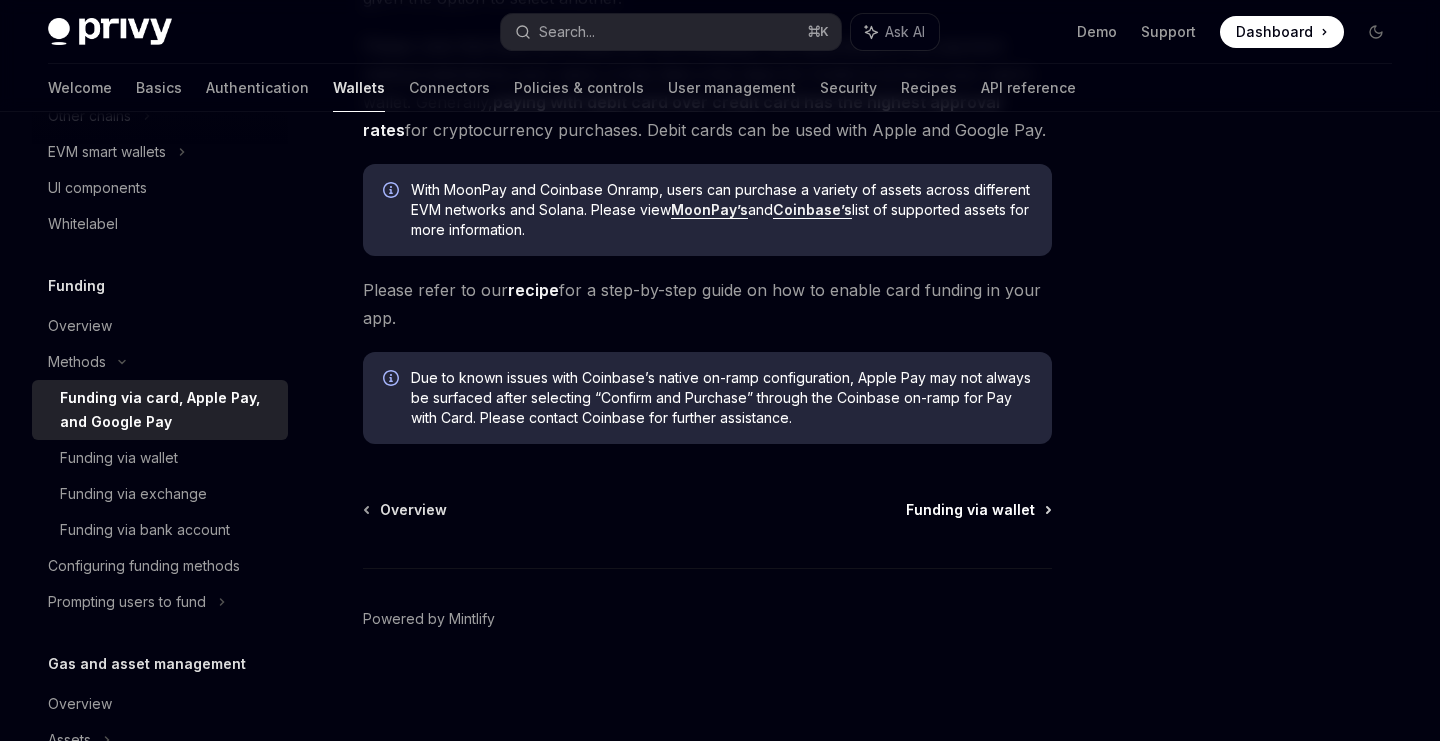 click on "Funding via wallet" at bounding box center (970, 510) 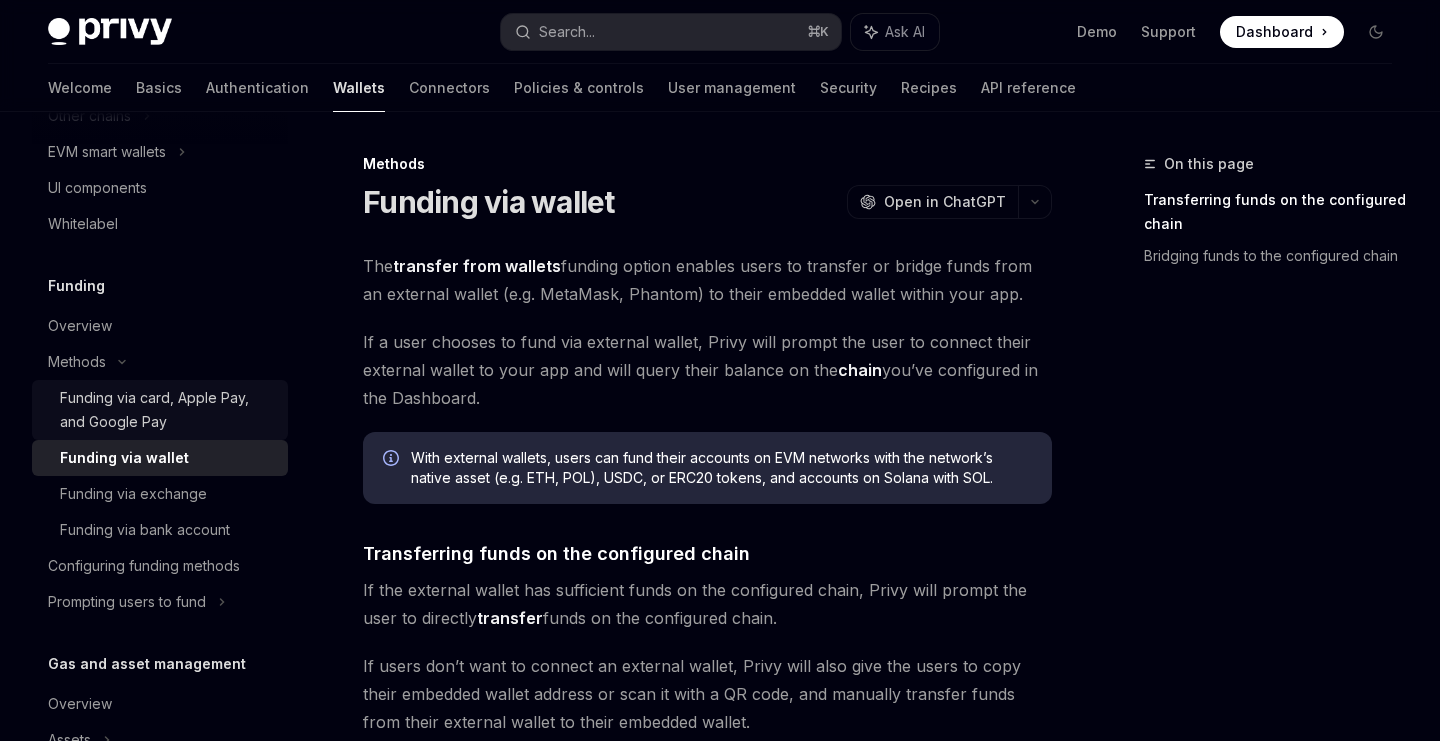 click on "Funding via card, Apple Pay, and Google Pay" at bounding box center (168, 410) 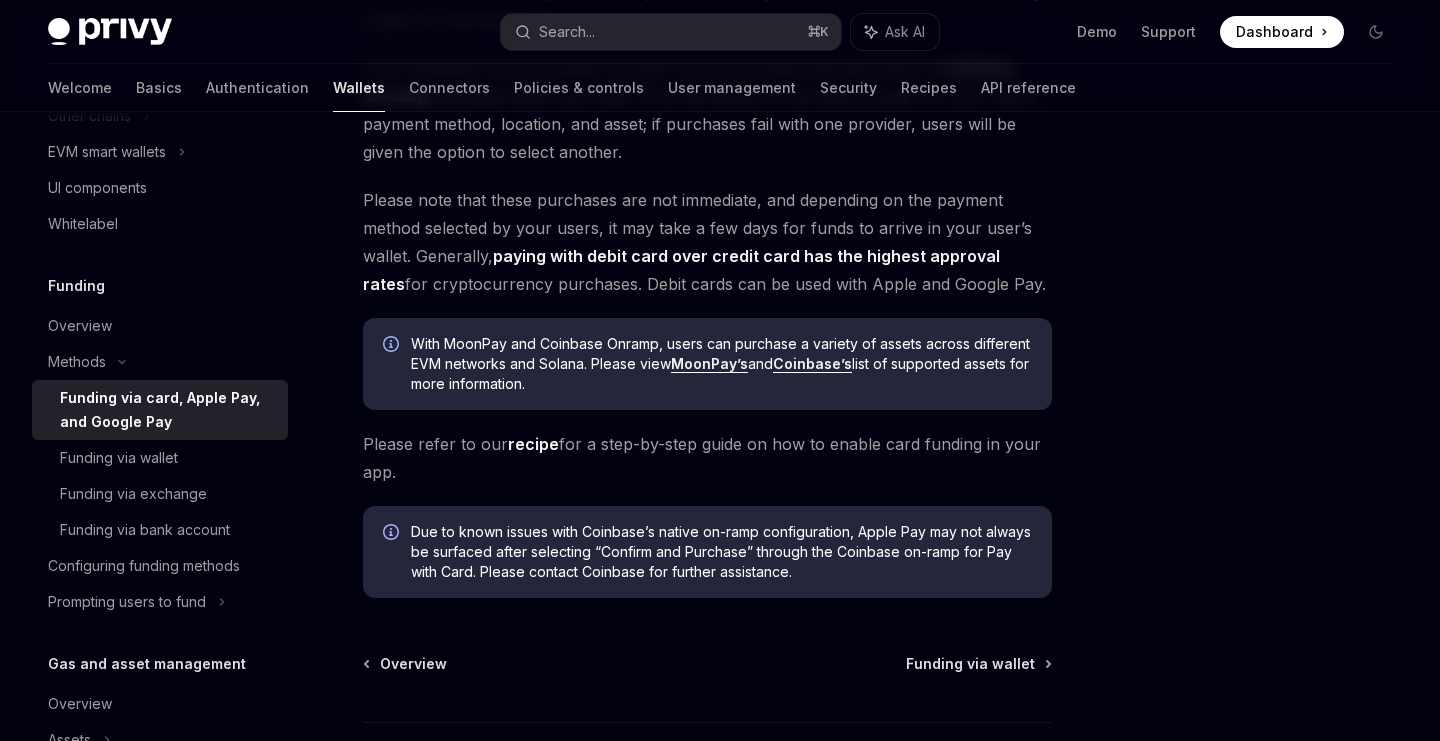 scroll, scrollTop: 361, scrollLeft: 0, axis: vertical 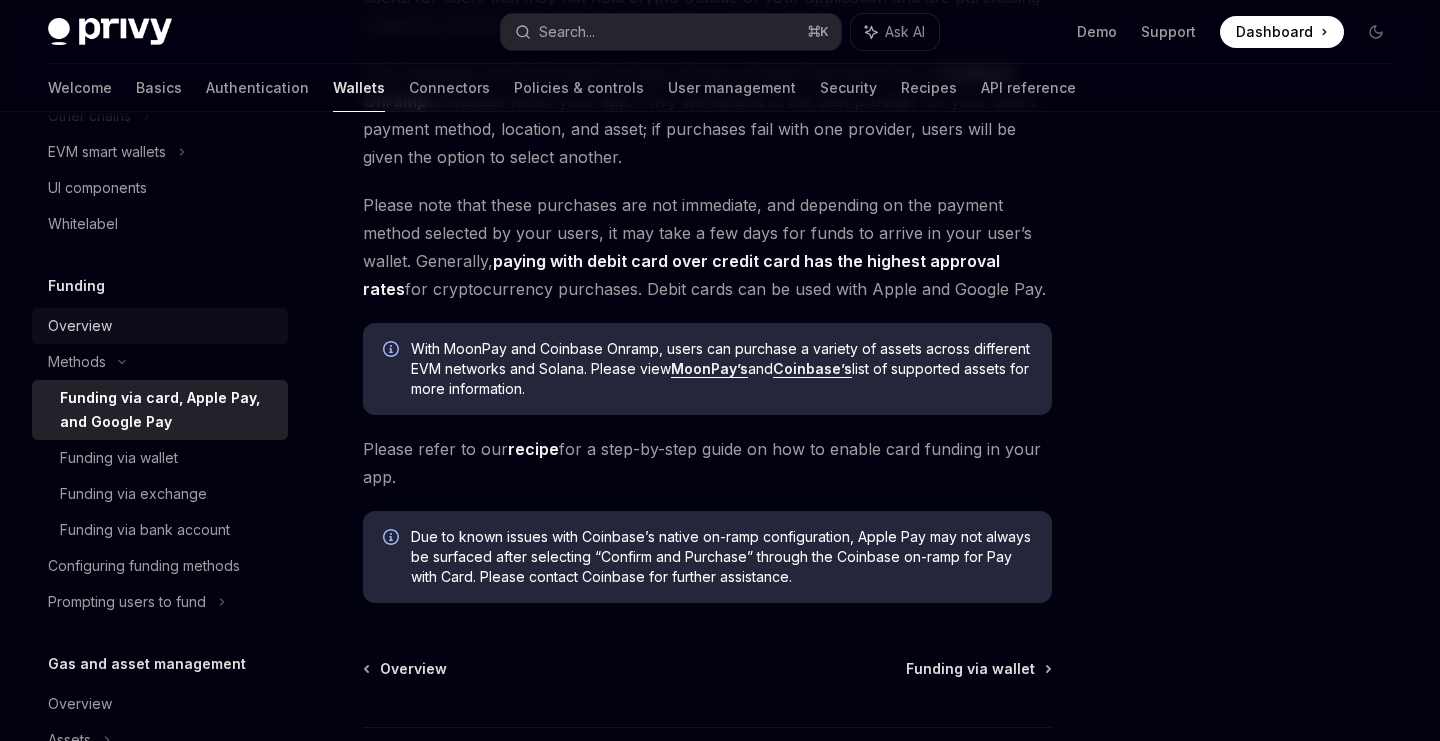 click on "Overview" at bounding box center (162, 326) 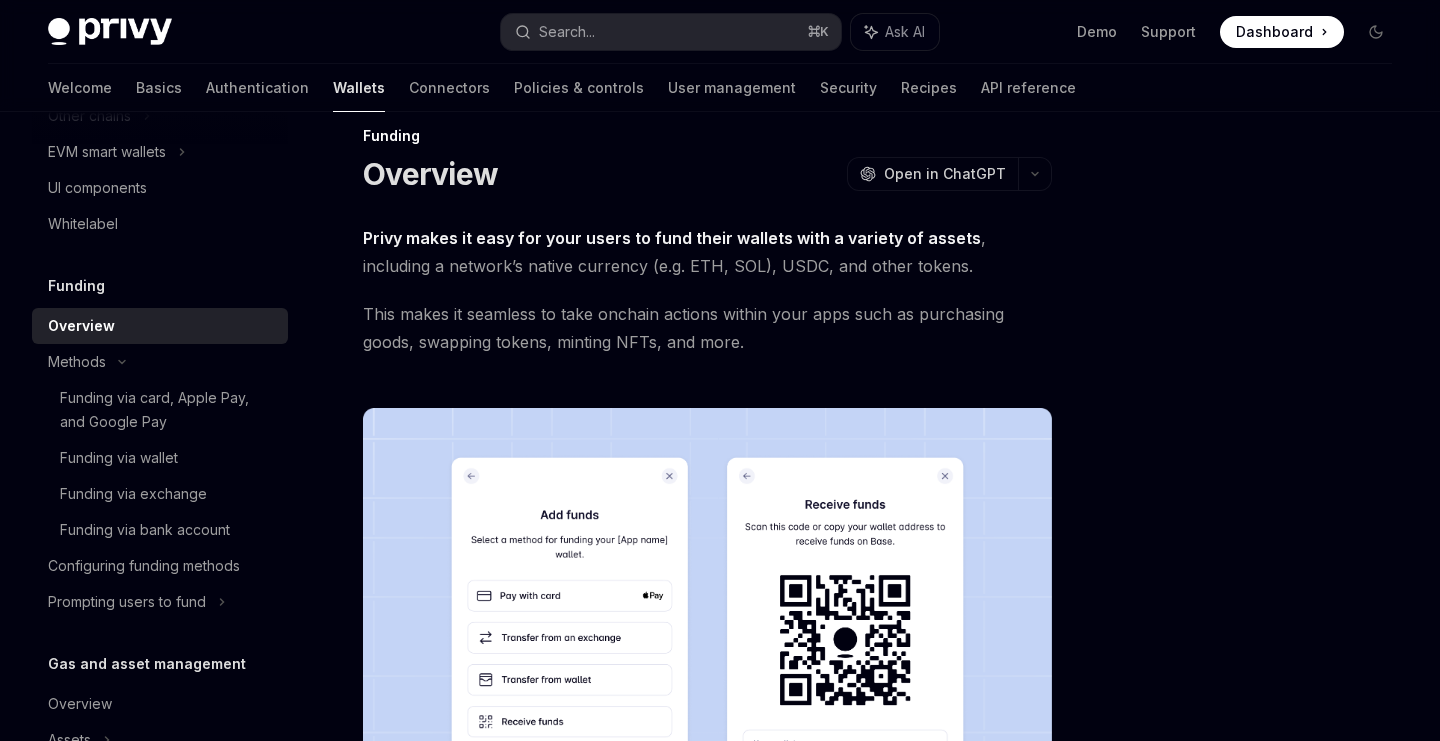 scroll, scrollTop: 3, scrollLeft: 0, axis: vertical 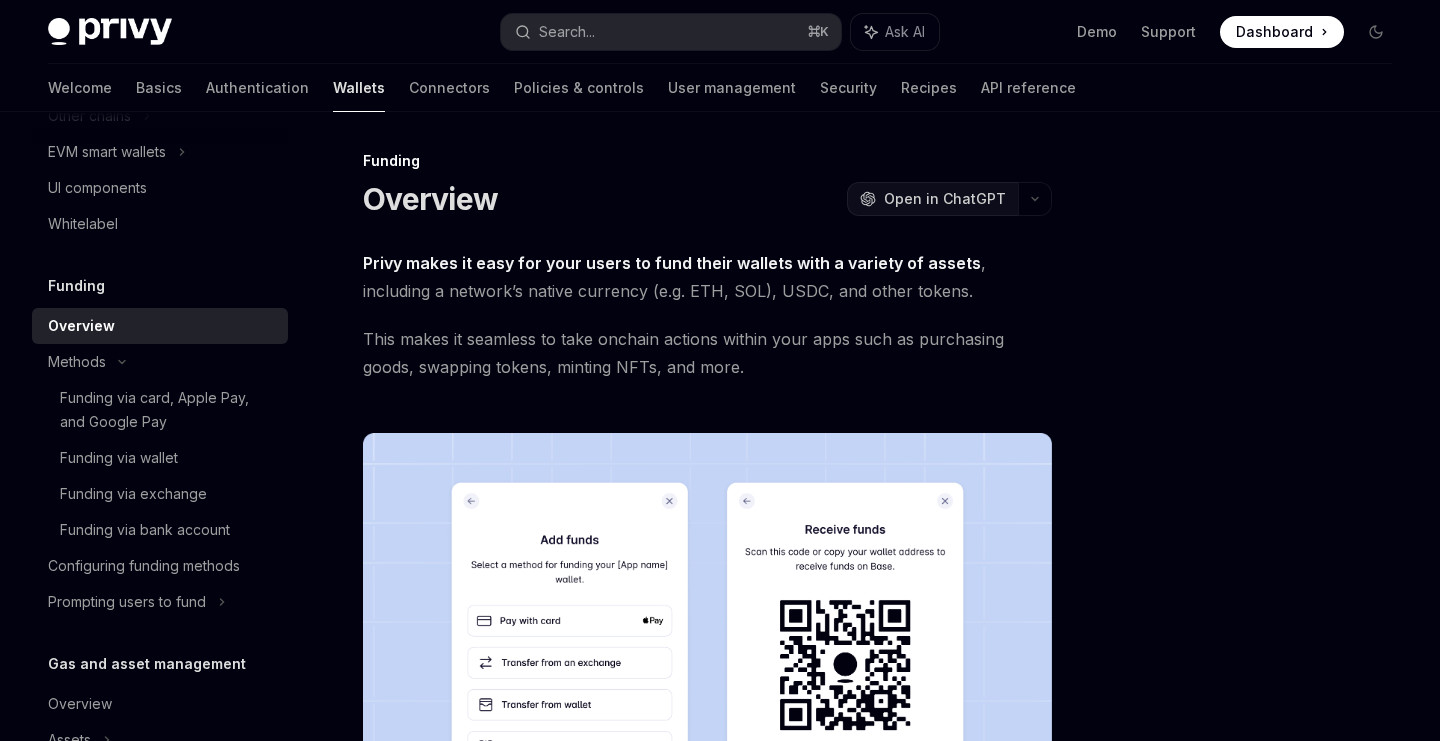 click on "Open in ChatGPT" at bounding box center (945, 199) 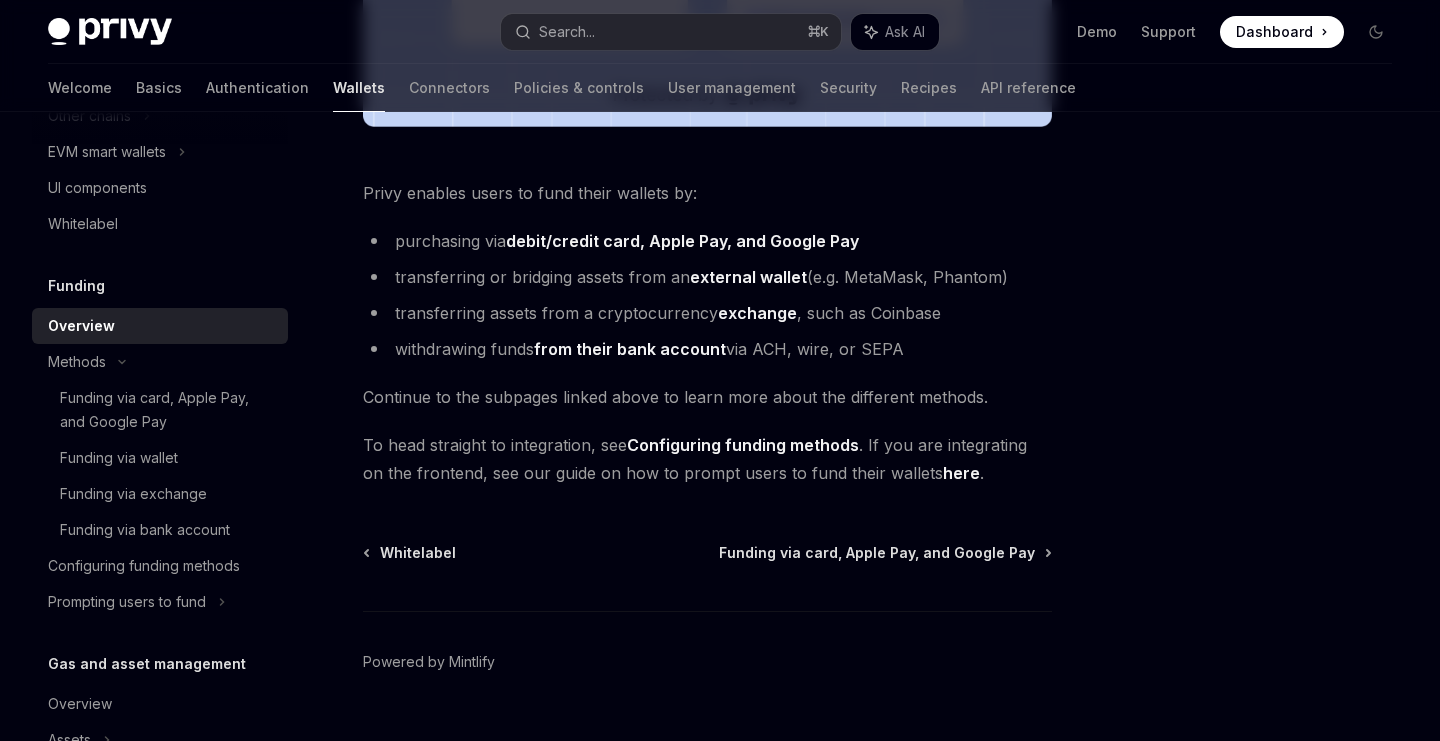 scroll, scrollTop: 807, scrollLeft: 0, axis: vertical 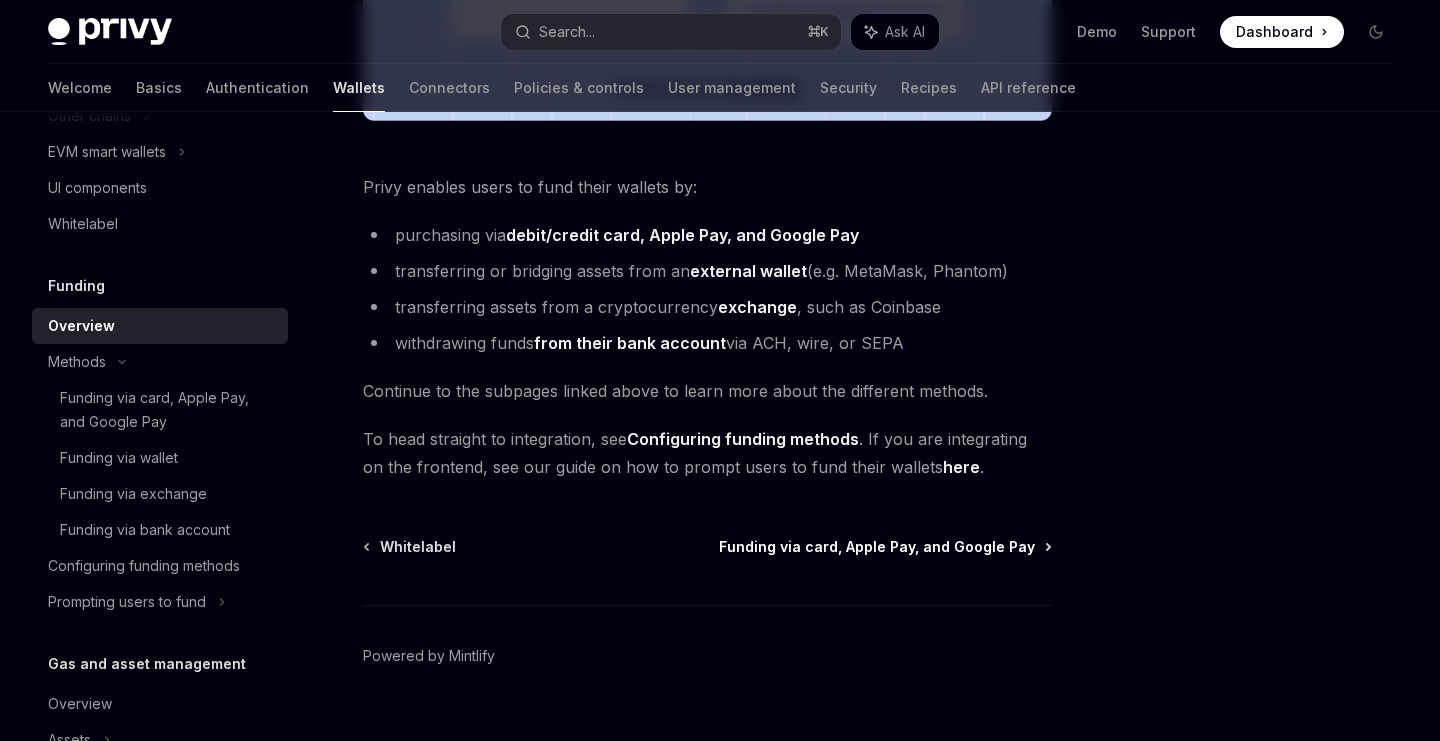 click on "Funding via card, Apple Pay, and Google Pay" at bounding box center [877, 547] 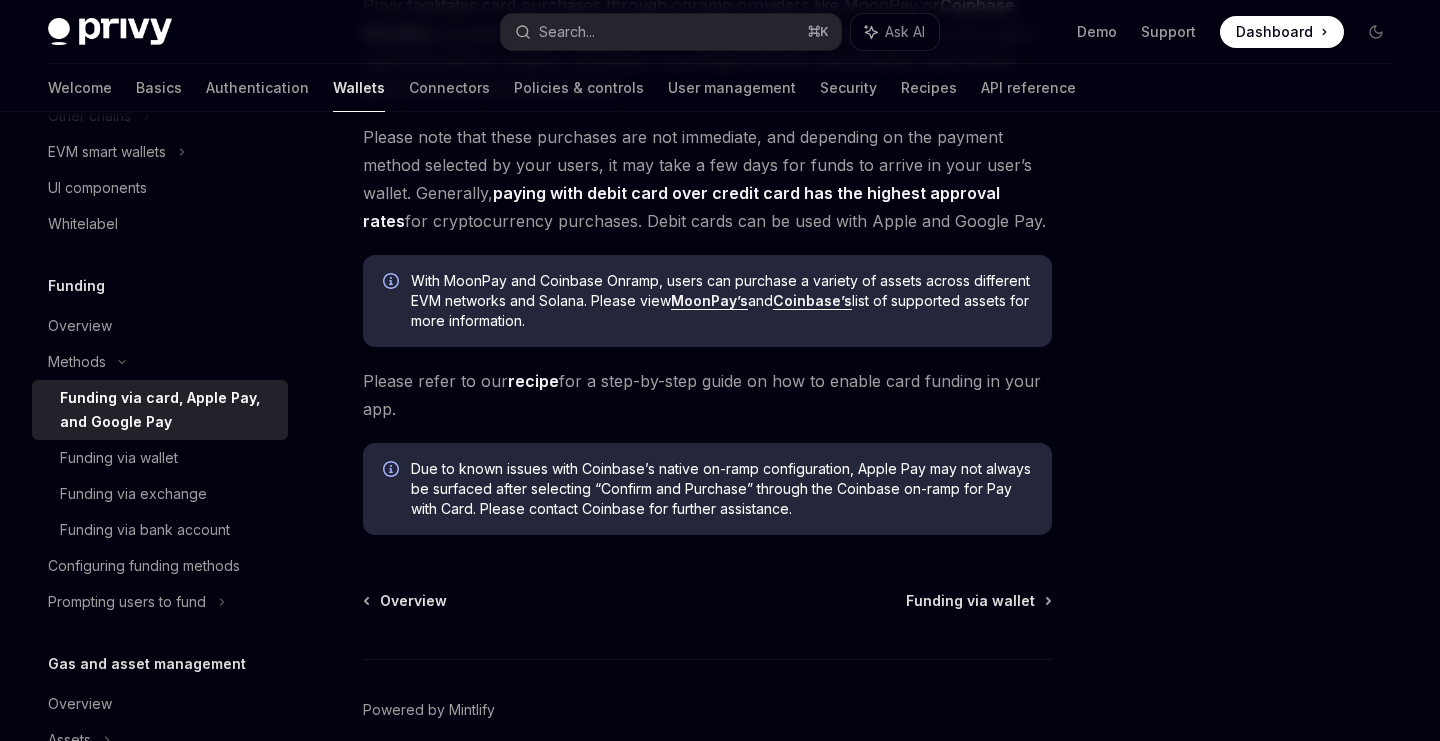 scroll, scrollTop: 432, scrollLeft: 0, axis: vertical 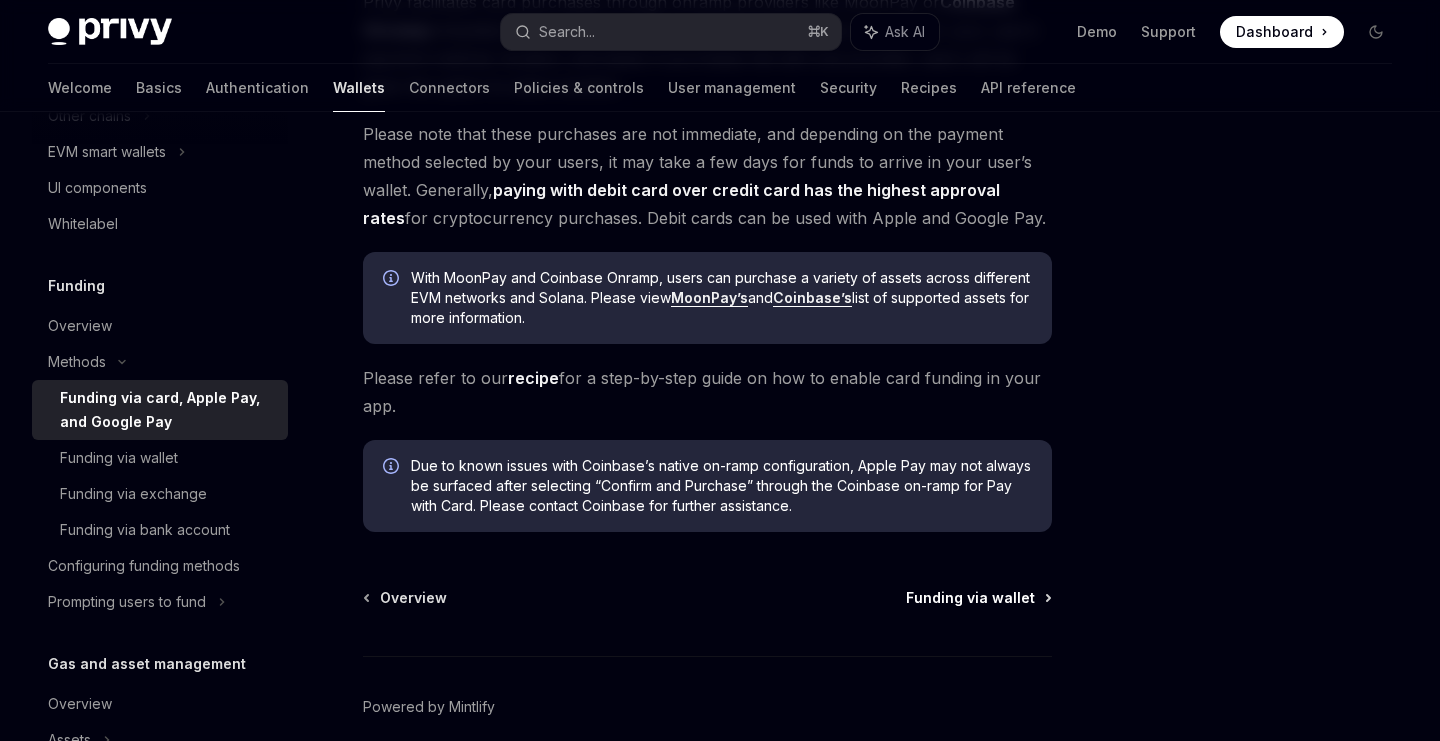 click on "Funding via wallet" at bounding box center (970, 598) 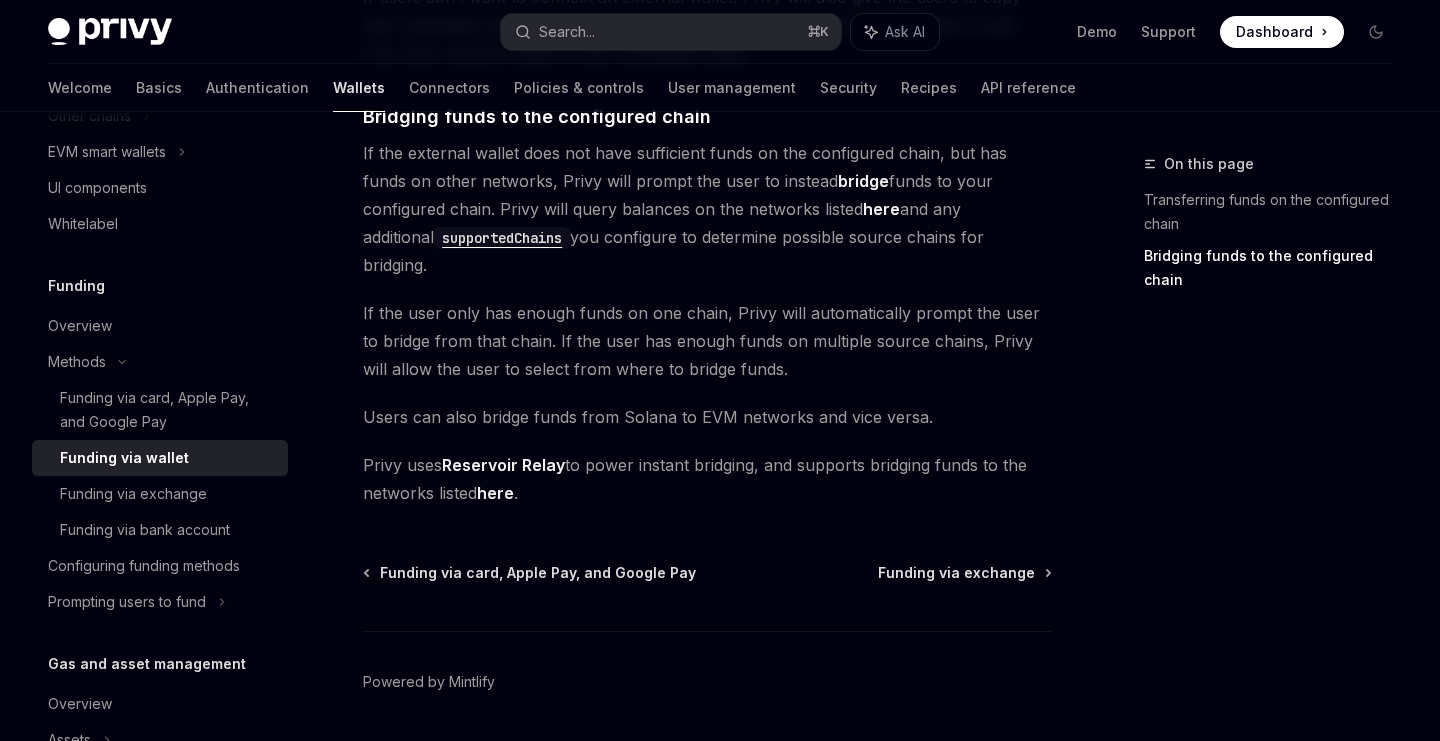 scroll, scrollTop: 668, scrollLeft: 0, axis: vertical 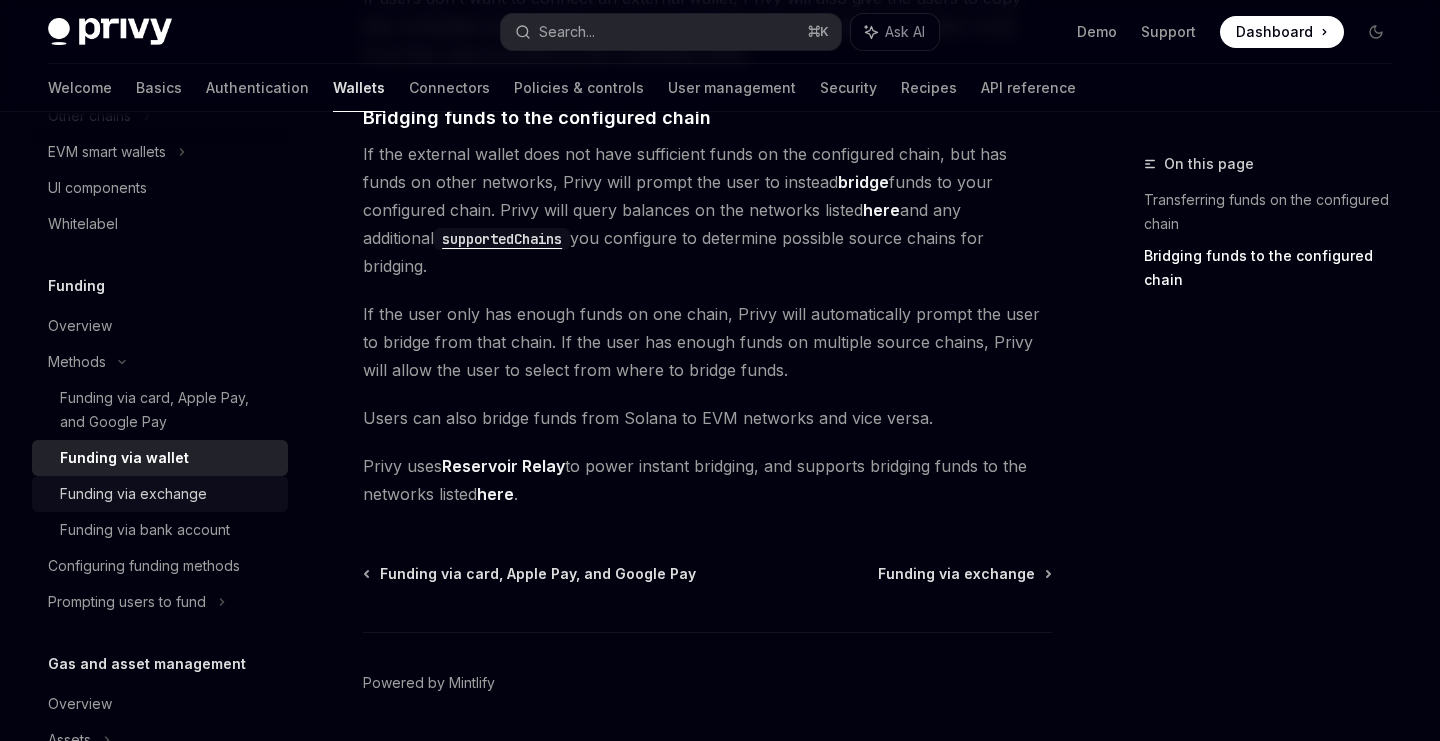 click on "Funding via exchange" at bounding box center (133, 494) 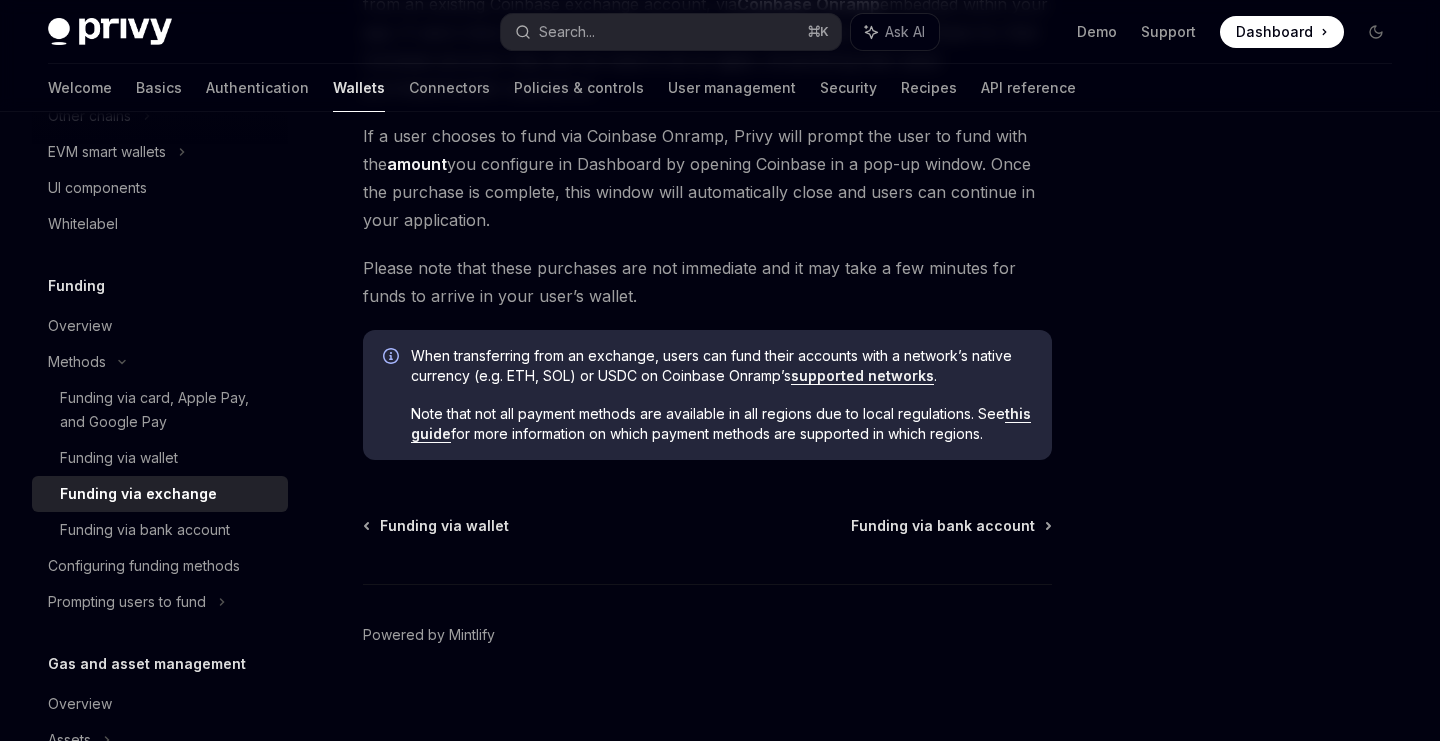 scroll, scrollTop: 306, scrollLeft: 0, axis: vertical 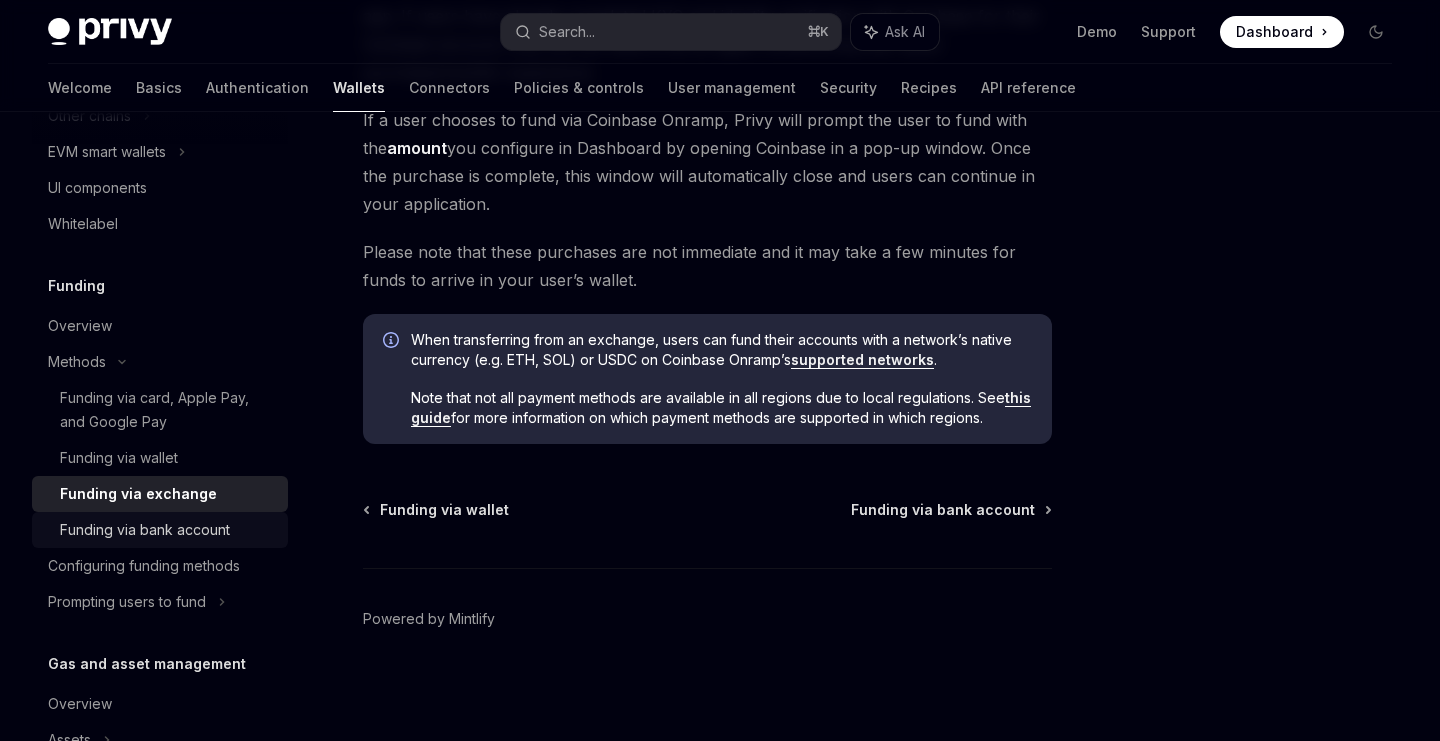 click on "Funding via bank account" at bounding box center (160, 530) 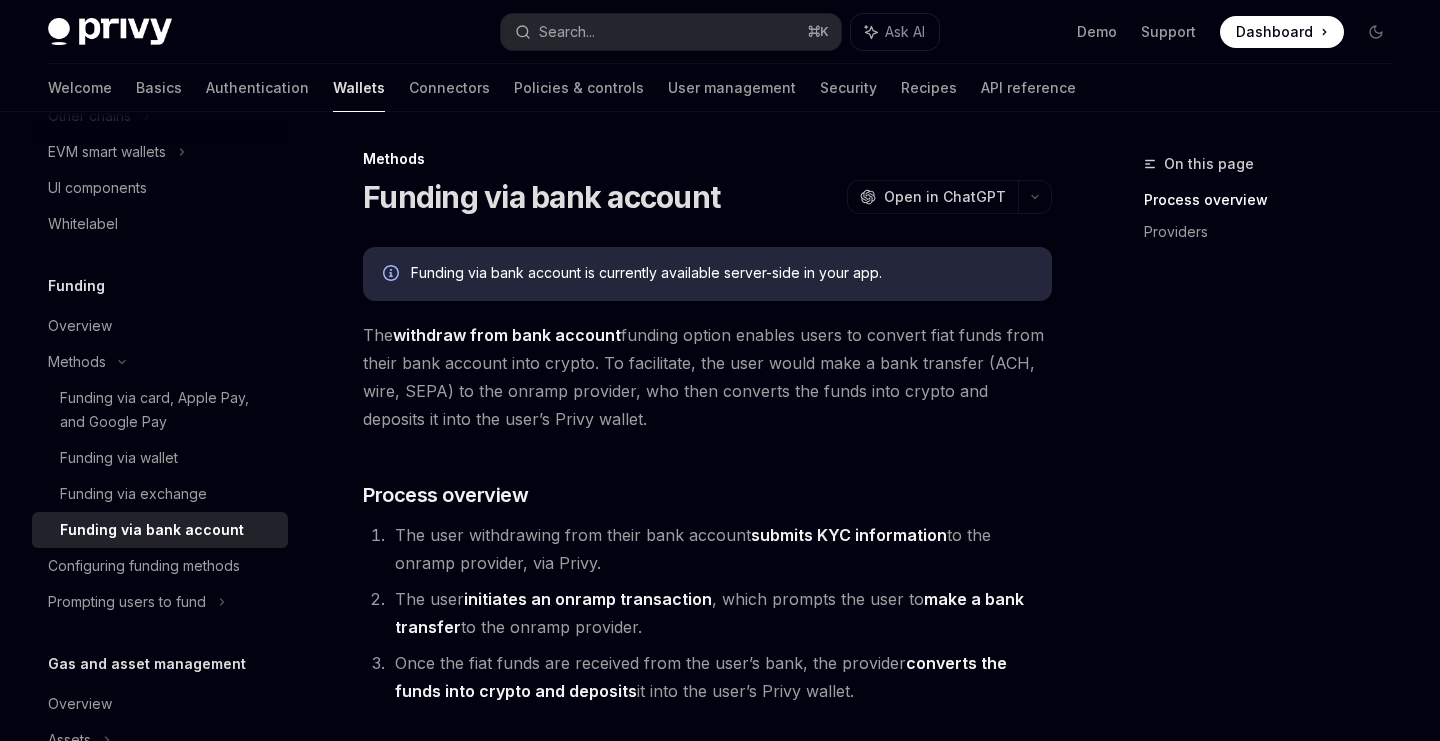 scroll, scrollTop: 0, scrollLeft: 0, axis: both 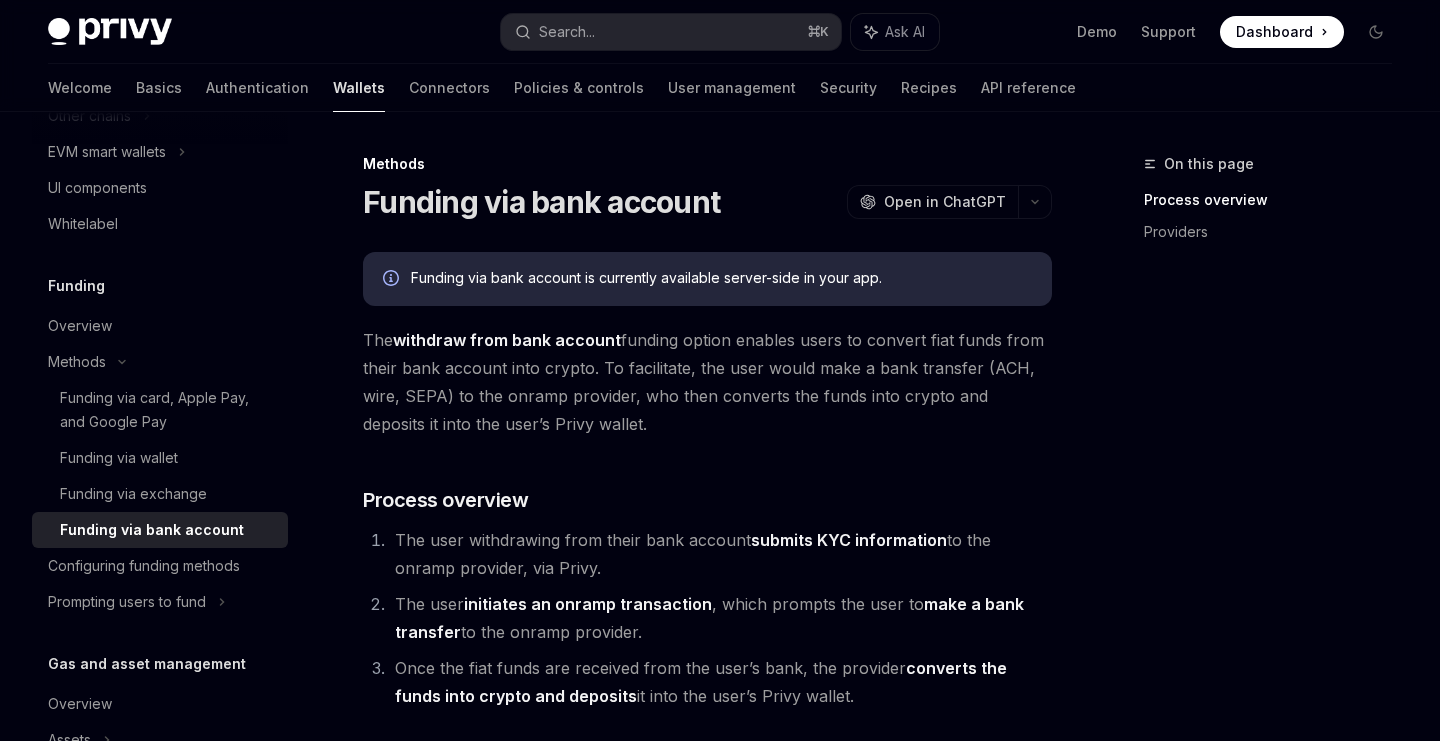 click on "Funding" at bounding box center [112, -506] 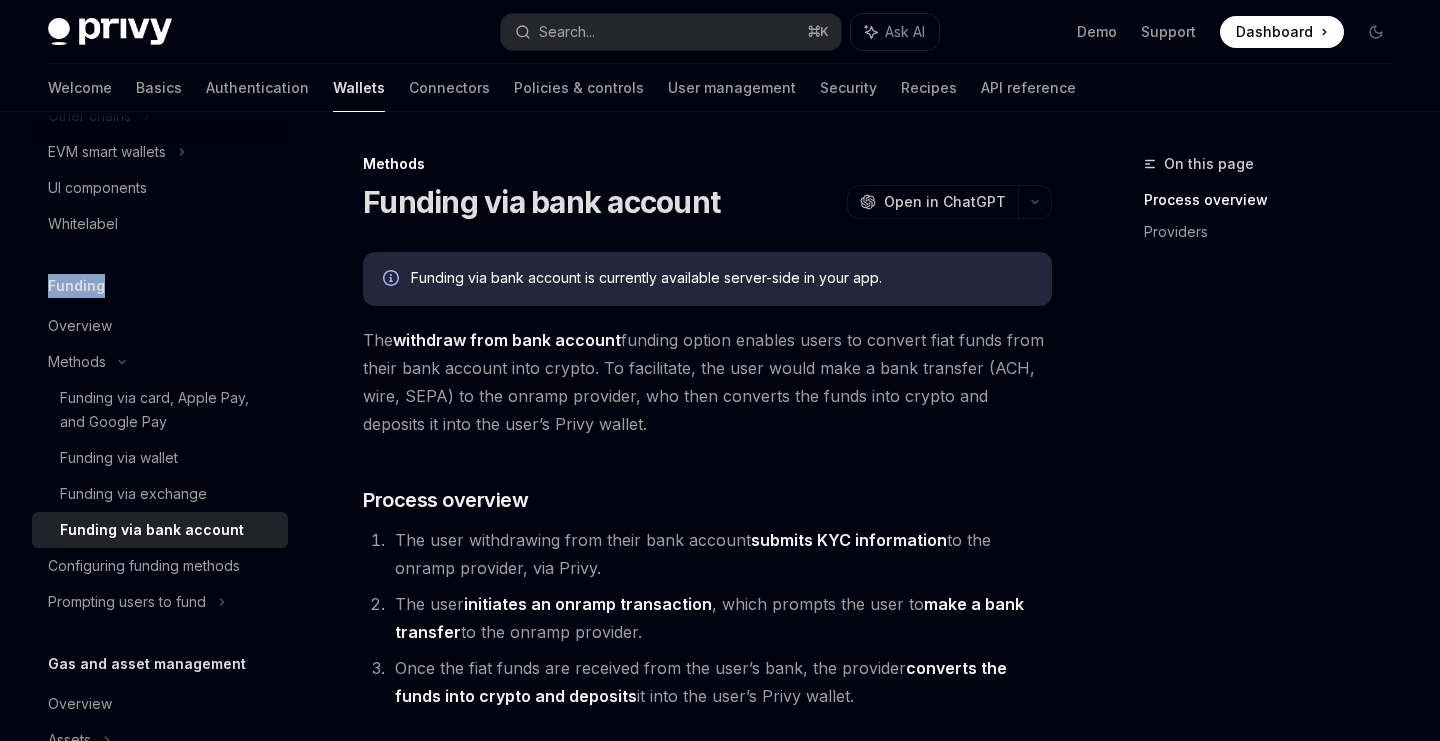 click on "Funding" at bounding box center [112, -506] 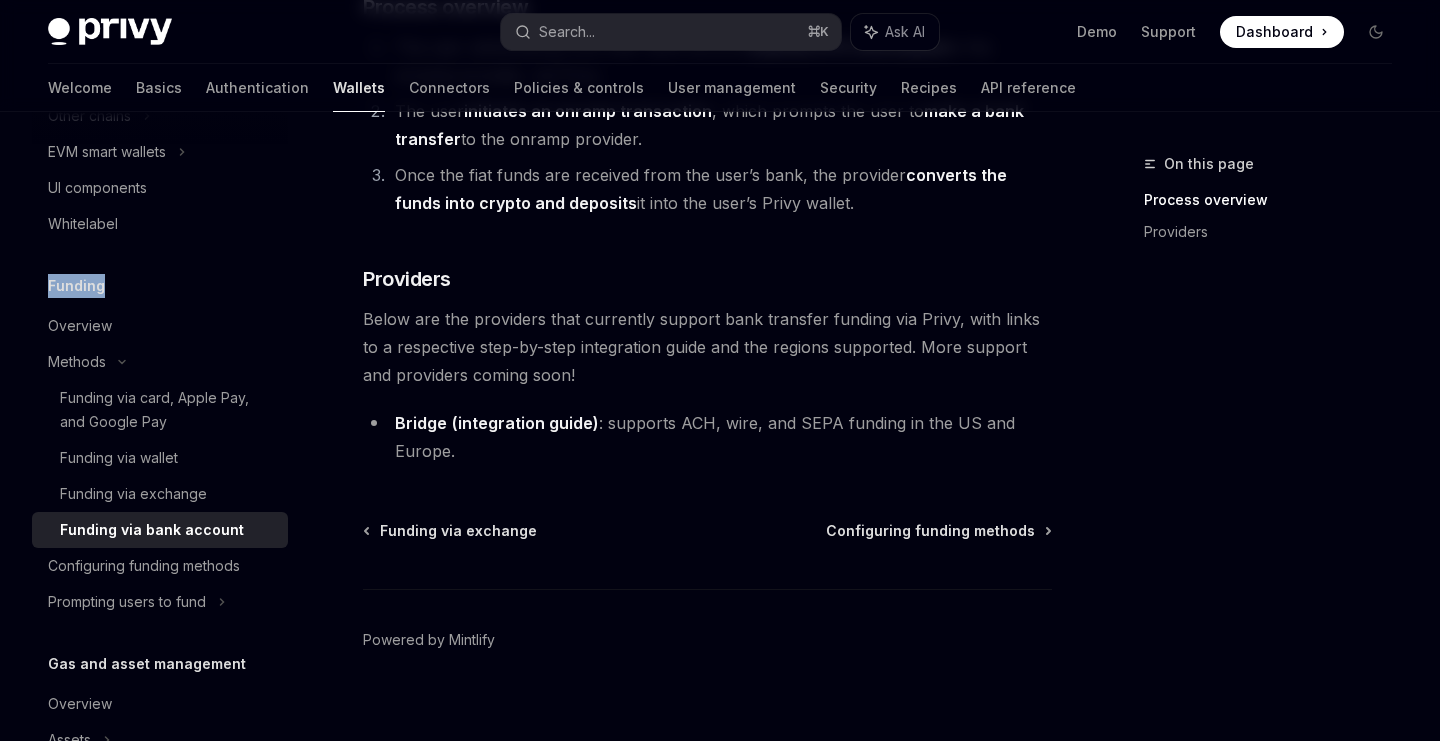 scroll, scrollTop: 499, scrollLeft: 0, axis: vertical 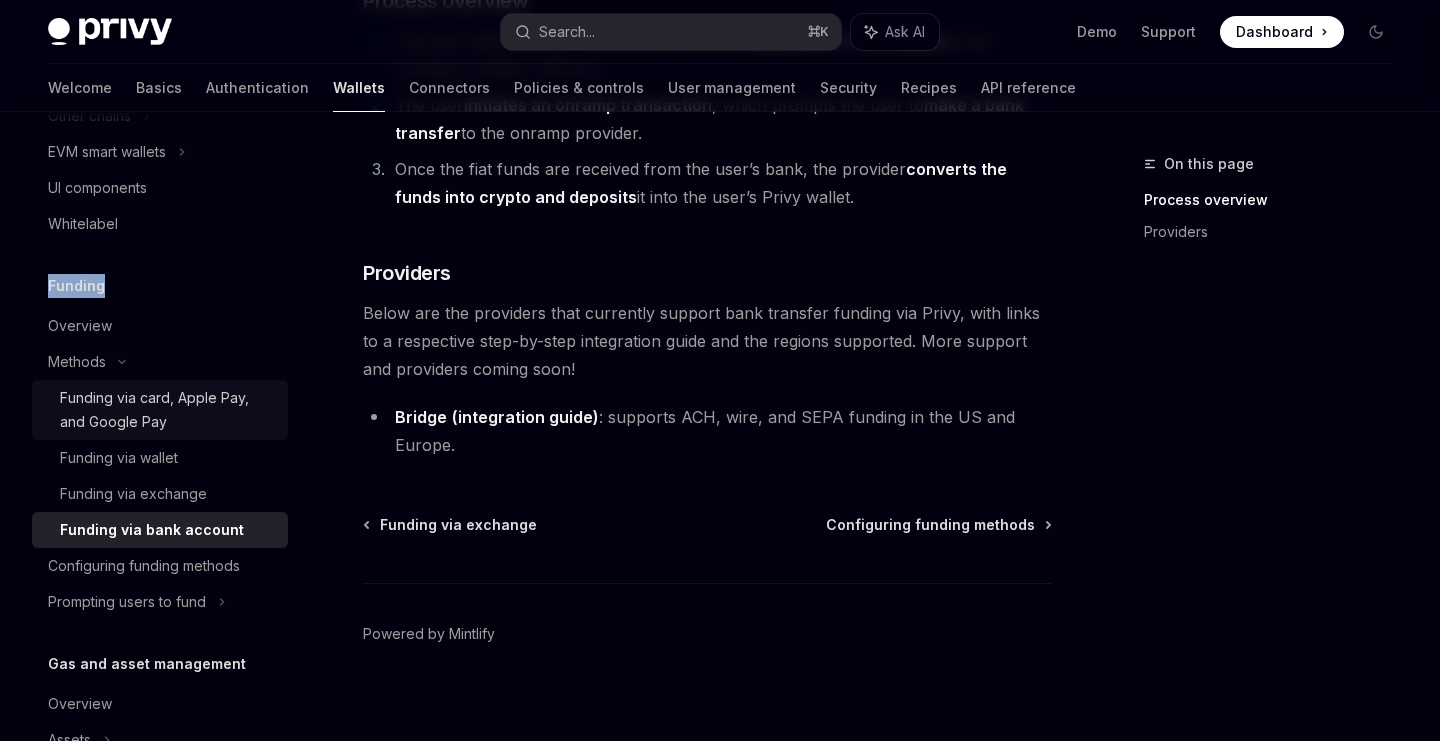 click on "Funding via card, Apple Pay, and Google Pay" at bounding box center [168, 410] 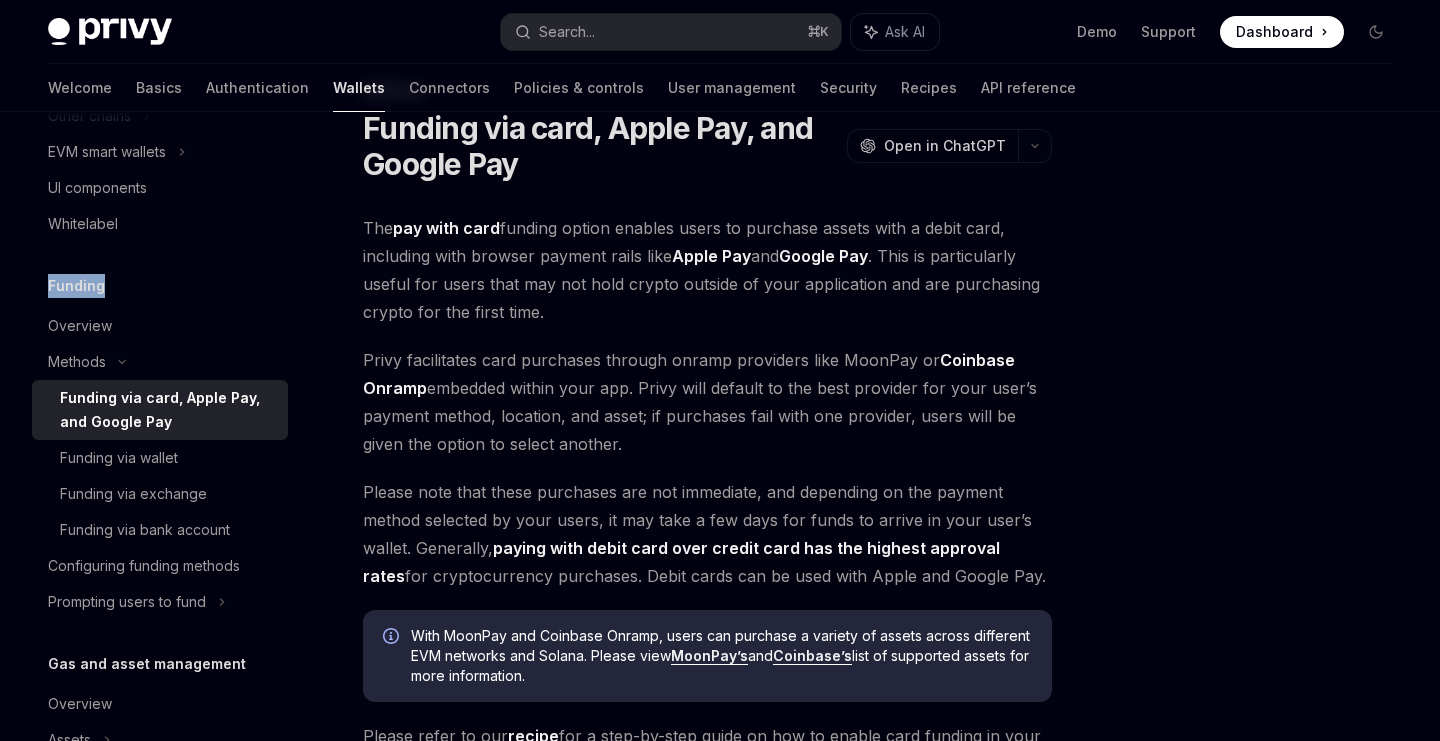 scroll, scrollTop: 74, scrollLeft: 0, axis: vertical 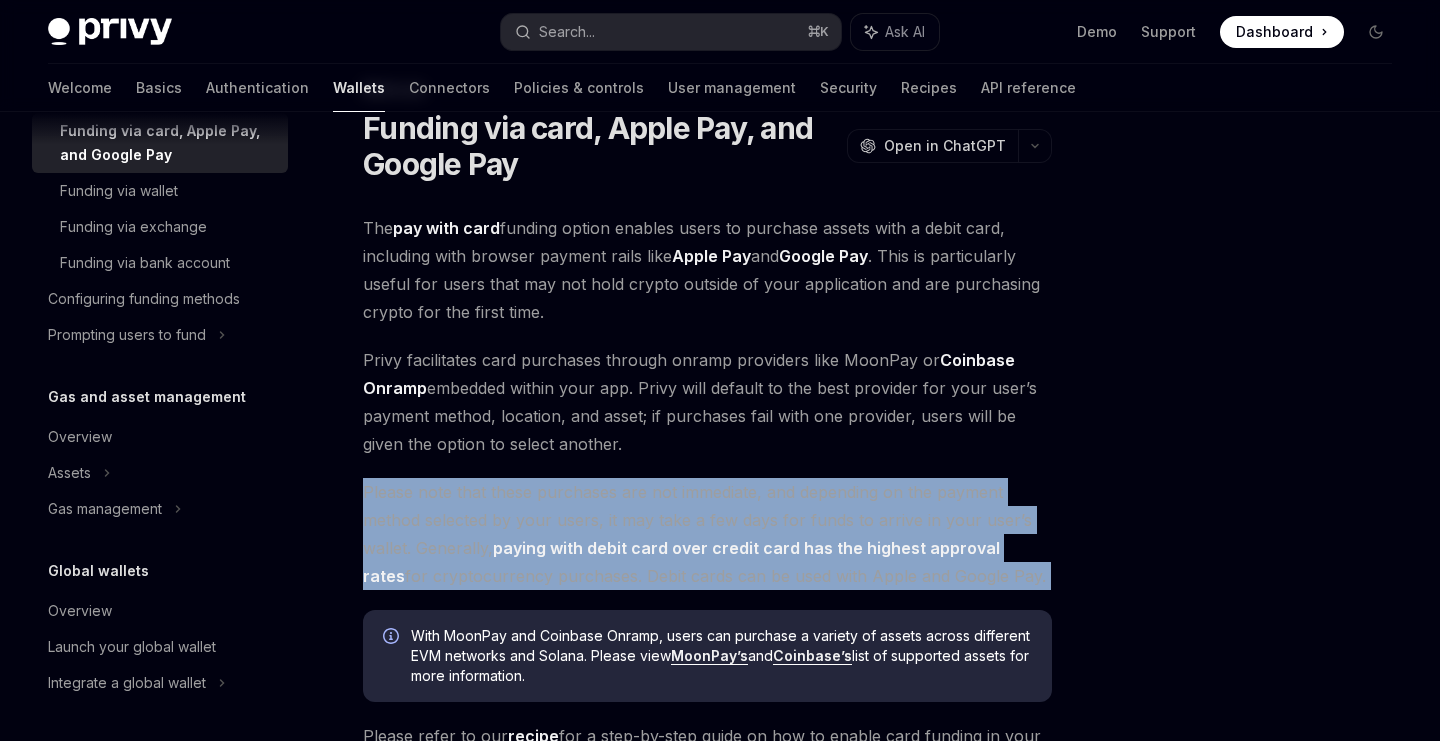 drag, startPoint x: 362, startPoint y: 486, endPoint x: 523, endPoint y: 592, distance: 192.7615 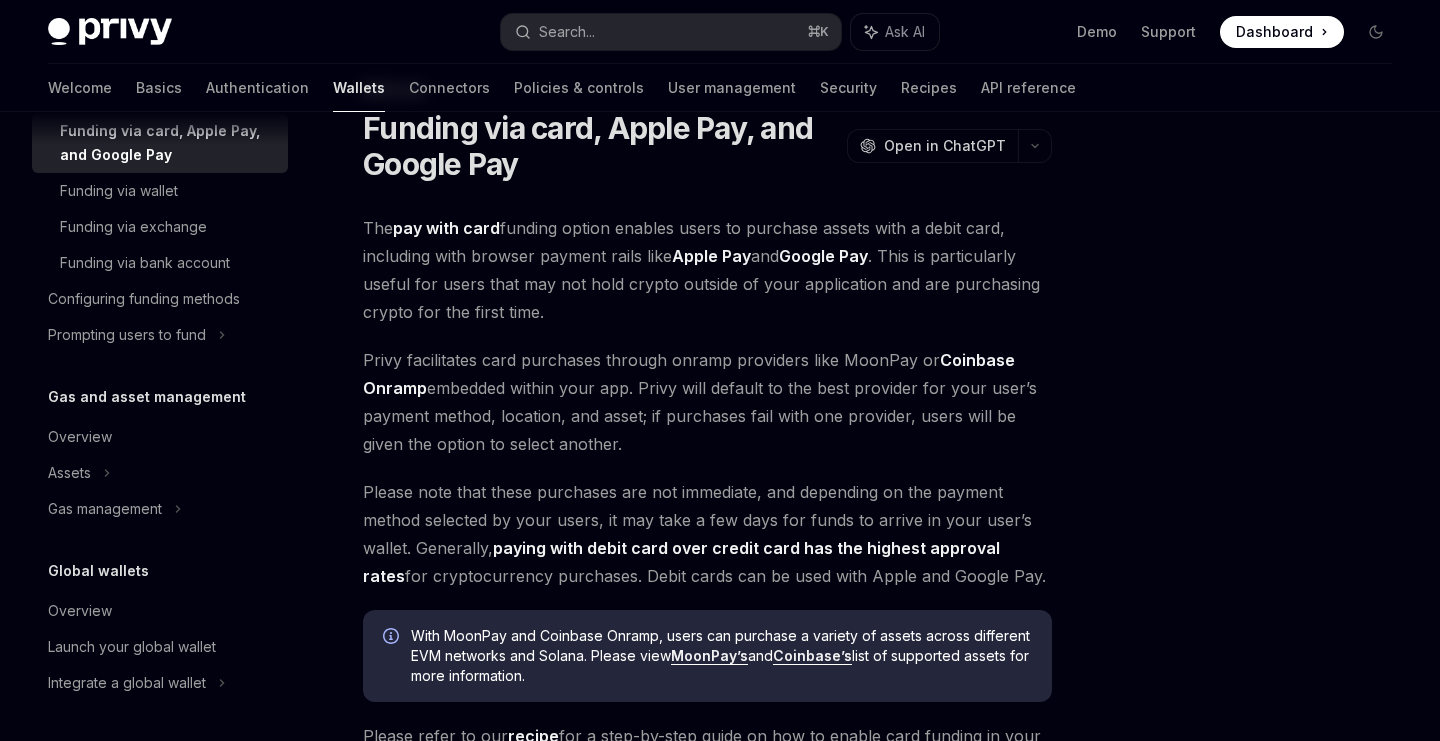 click on "The  pay with card  funding option enables users to purchase assets with a debit card, including with browser payment rails like  Apple Pay  and  Google Pay . This is particularly useful for users that may not hold crypto outside of your application and are purchasing crypto for the first time.
Privy facilitates card purchases through onramp providers like MoonPay or  Coinbase Onramp  embedded within your app. Privy will default to the best provider for your user’s payment method, location, and asset; if purchases fail with one provider, users will be given the option to select another.
Please note that these purchases are not immediate, and depending on the payment method selected by your users, it may take a few days for funds to arrive in your user’s wallet. Generally,  paying with debit card over credit card has the highest approval rates  for cryptocurrency purchases. Debit cards can be used with Apple and Google Pay.
MoonPay’s  and
Coinbase’s
Please refer to our  recipe" at bounding box center [707, 552] 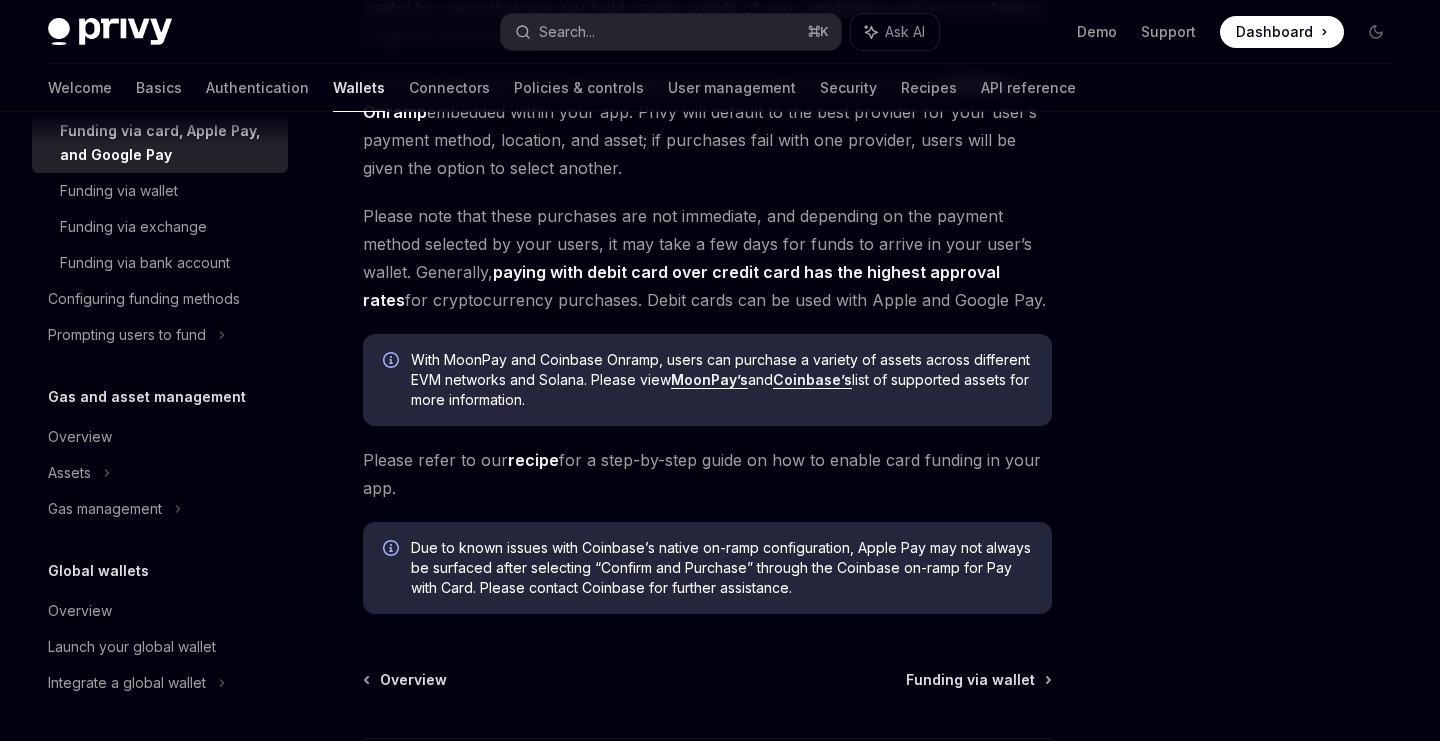 scroll, scrollTop: 361, scrollLeft: 0, axis: vertical 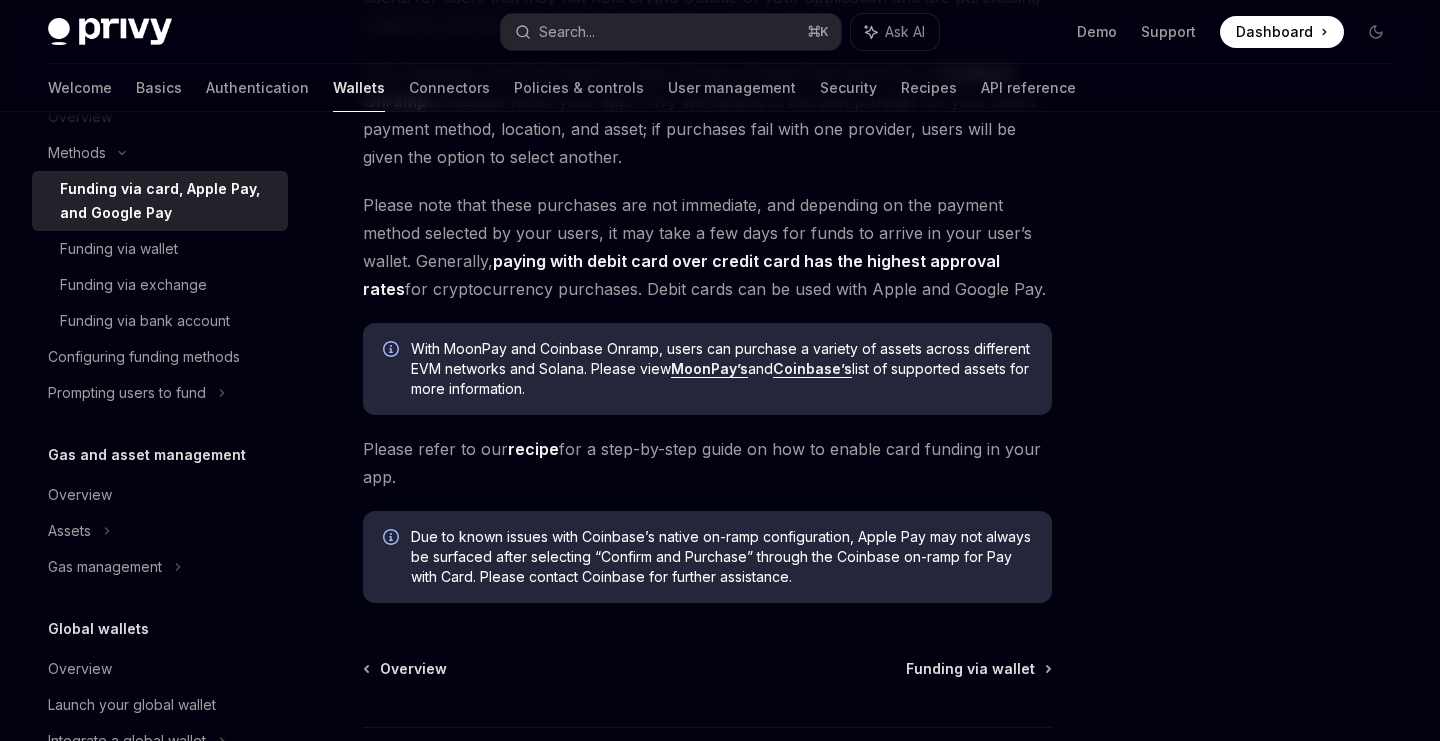 click on "recipe" at bounding box center (533, 449) 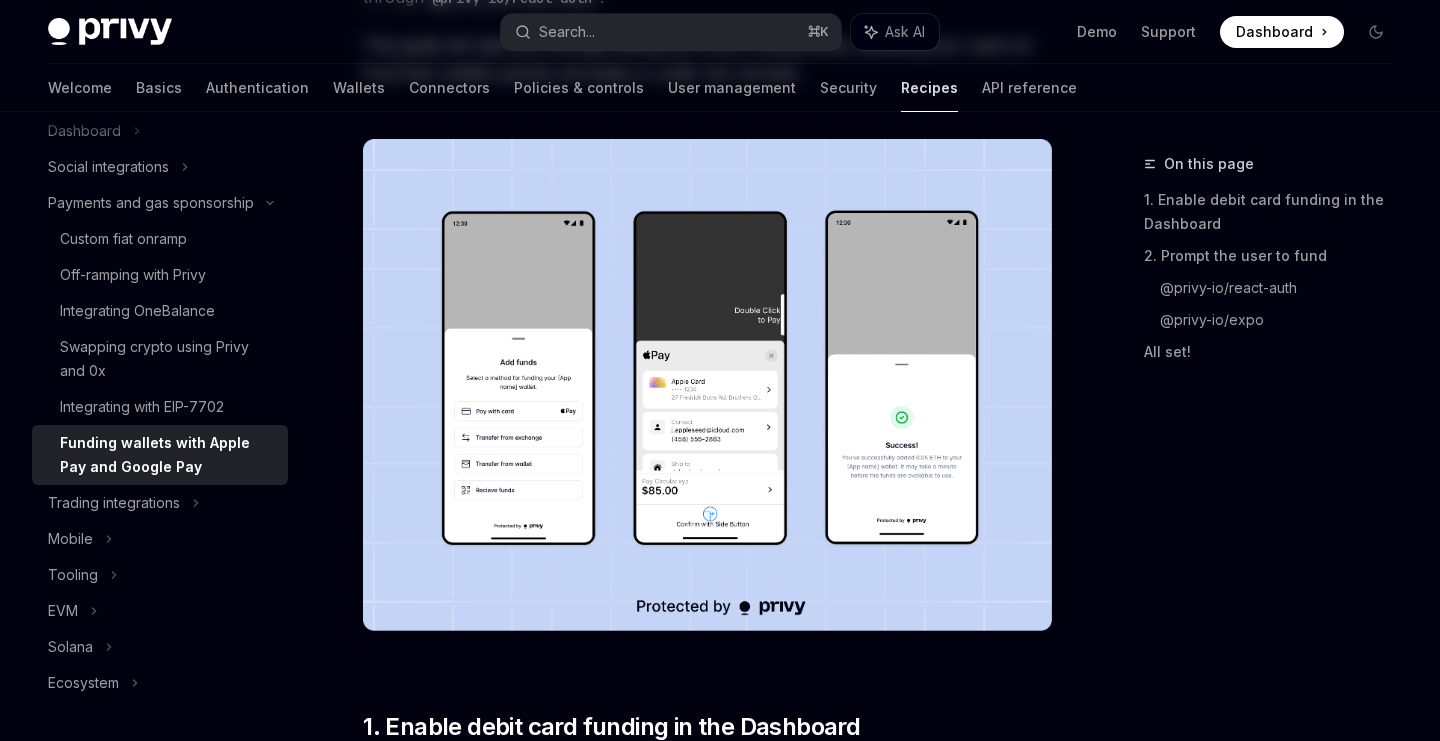 type on "*" 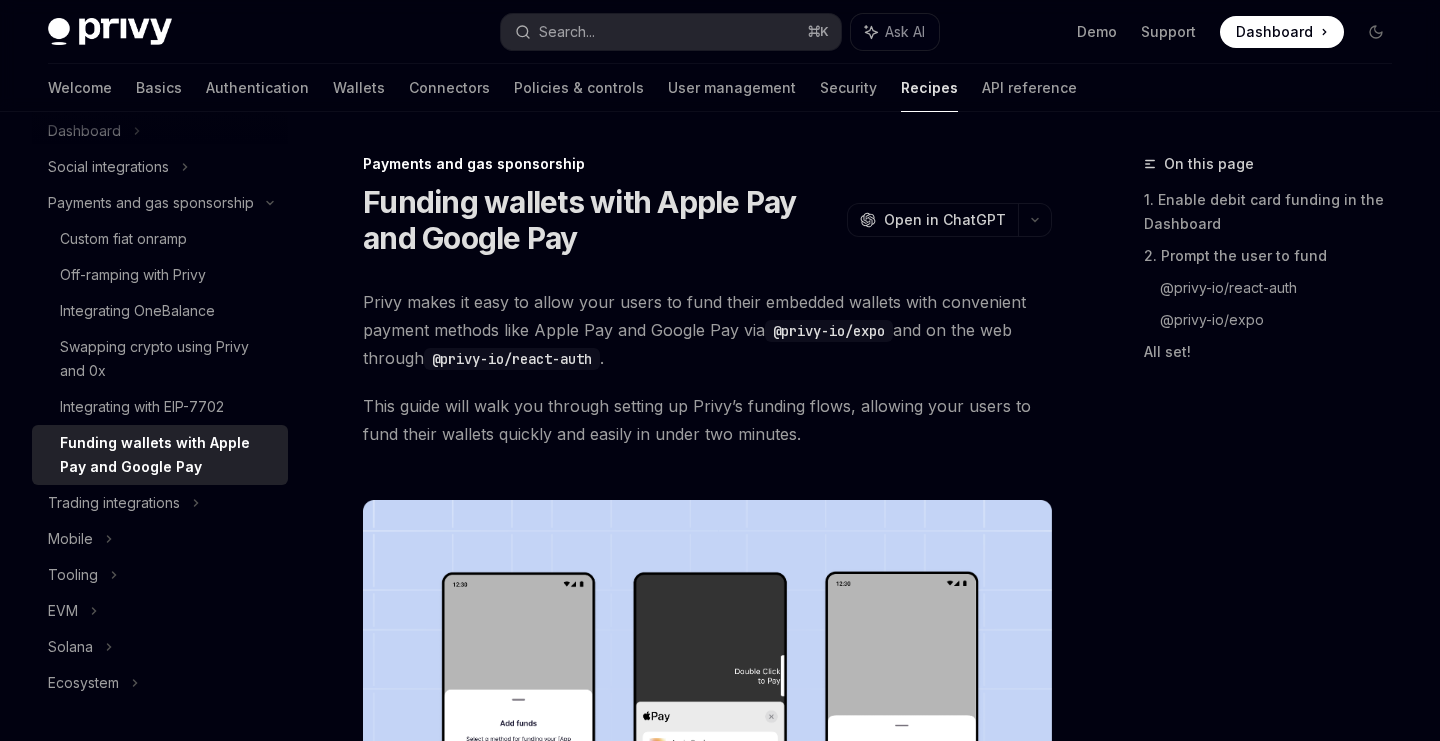 scroll, scrollTop: 265, scrollLeft: 0, axis: vertical 